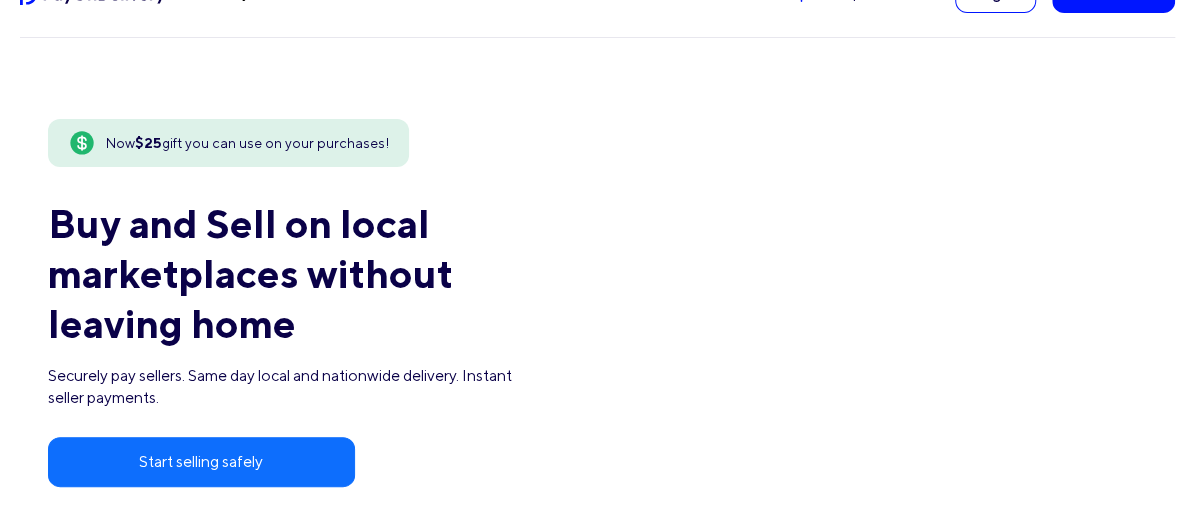 scroll, scrollTop: 200, scrollLeft: 0, axis: vertical 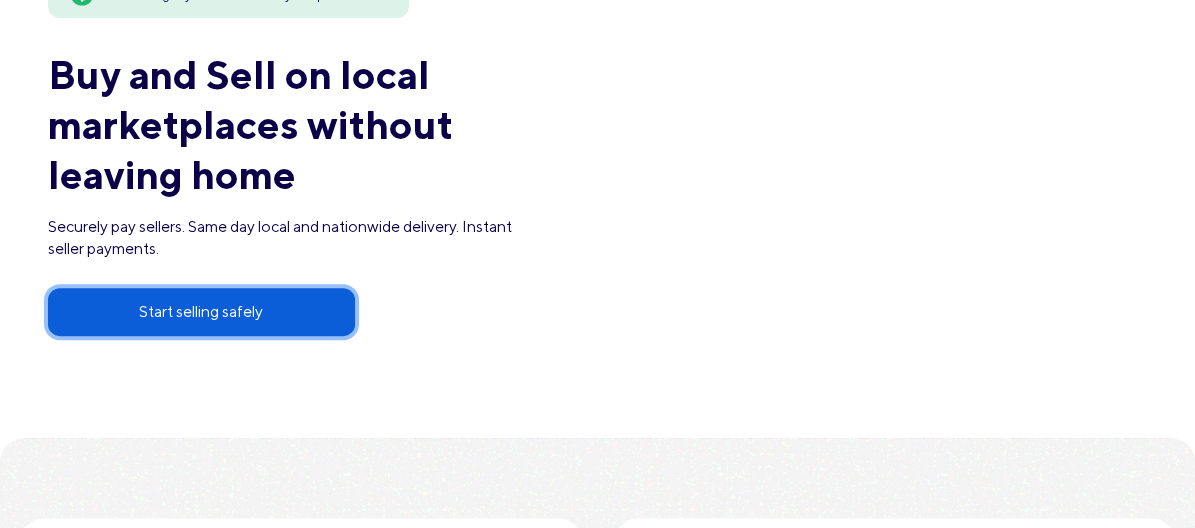 click on "Start selling safely" at bounding box center [201, 312] 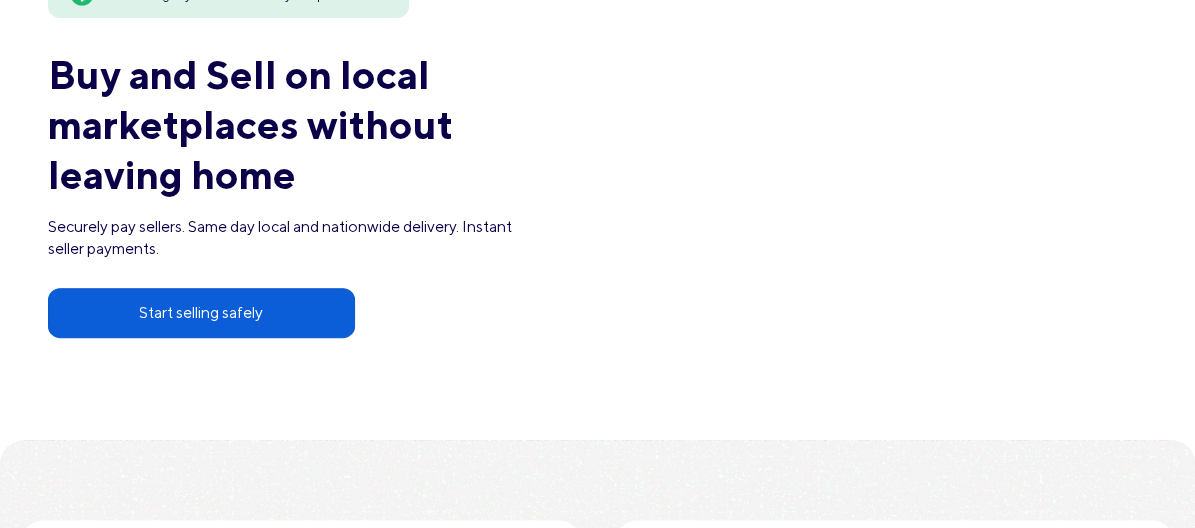 scroll, scrollTop: 0, scrollLeft: 0, axis: both 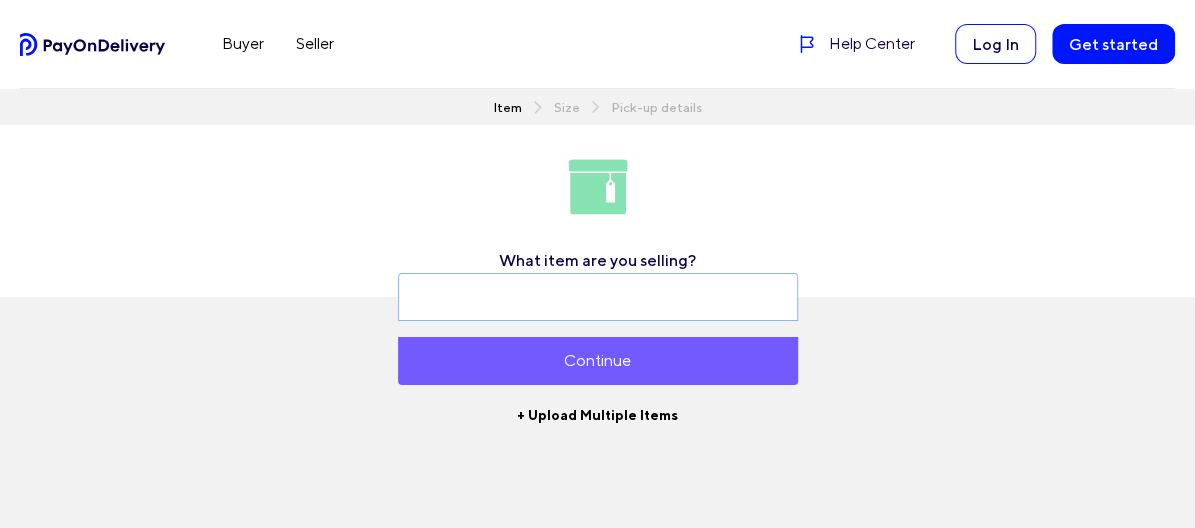 click at bounding box center [598, 297] 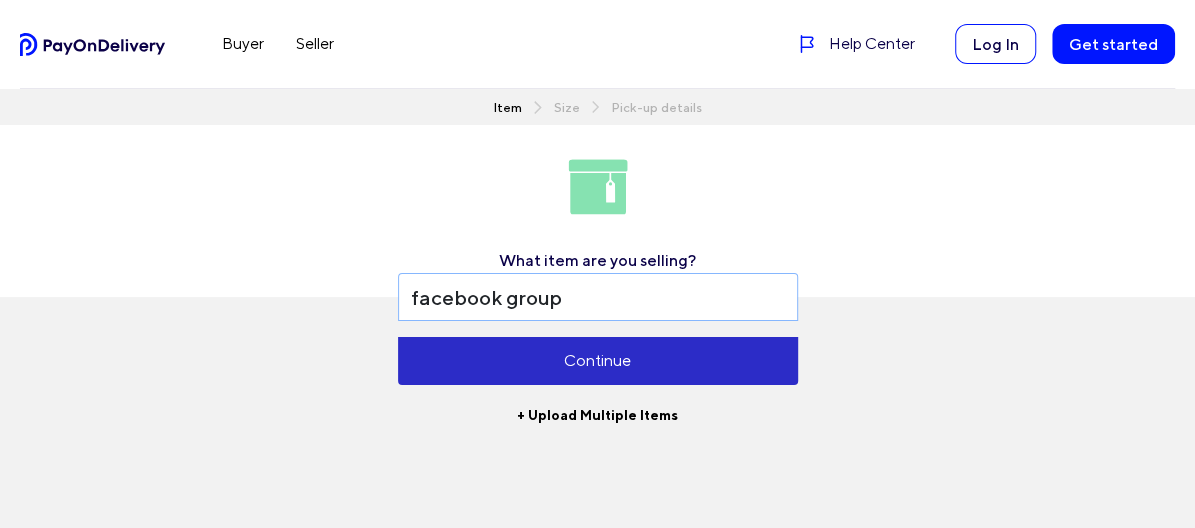 type on "facebook group" 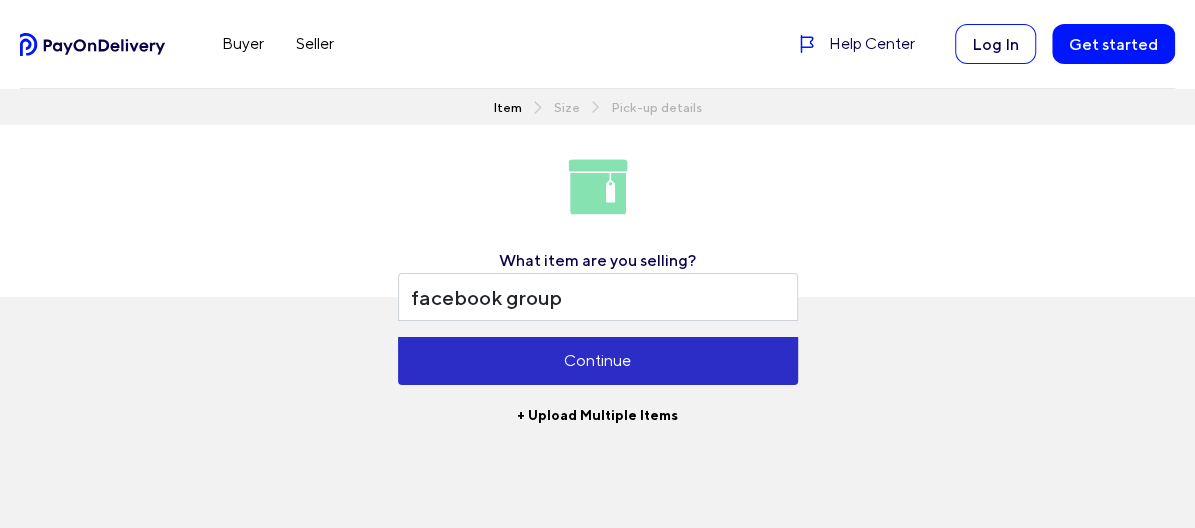 click on "Continue" at bounding box center [598, 361] 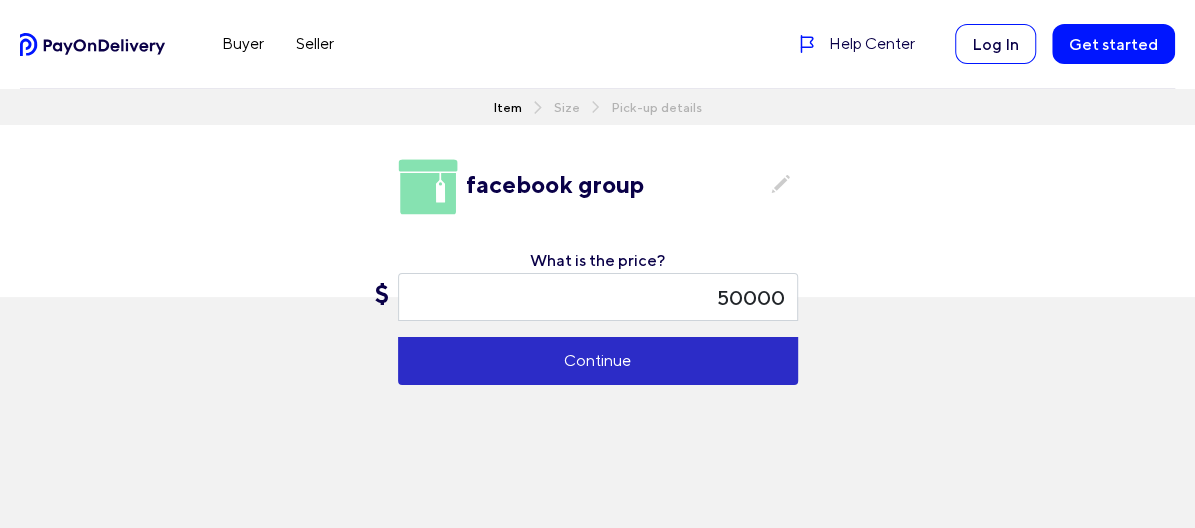 type on "50000" 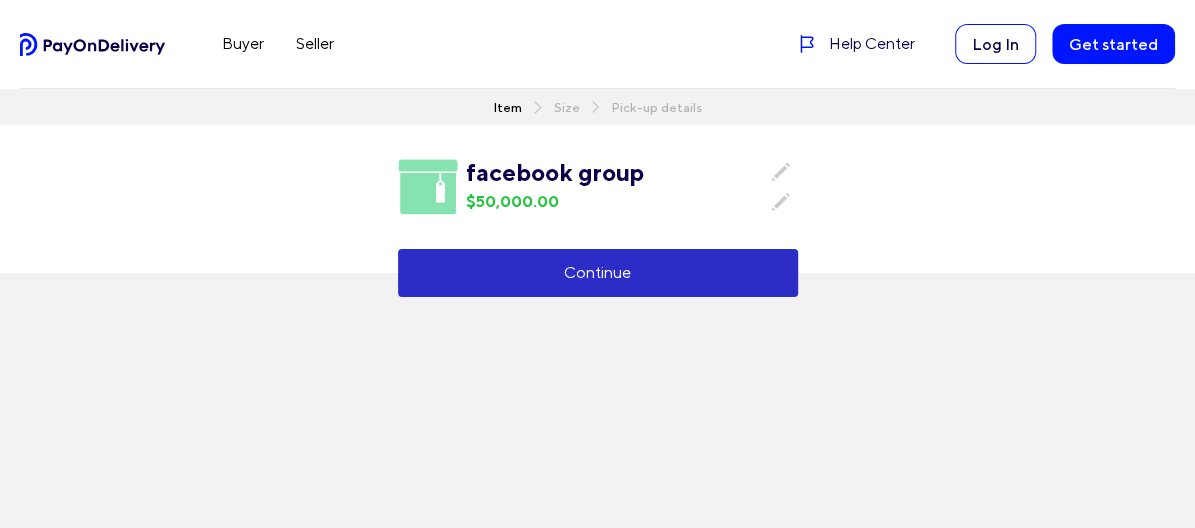 click on "Continue" at bounding box center (598, 273) 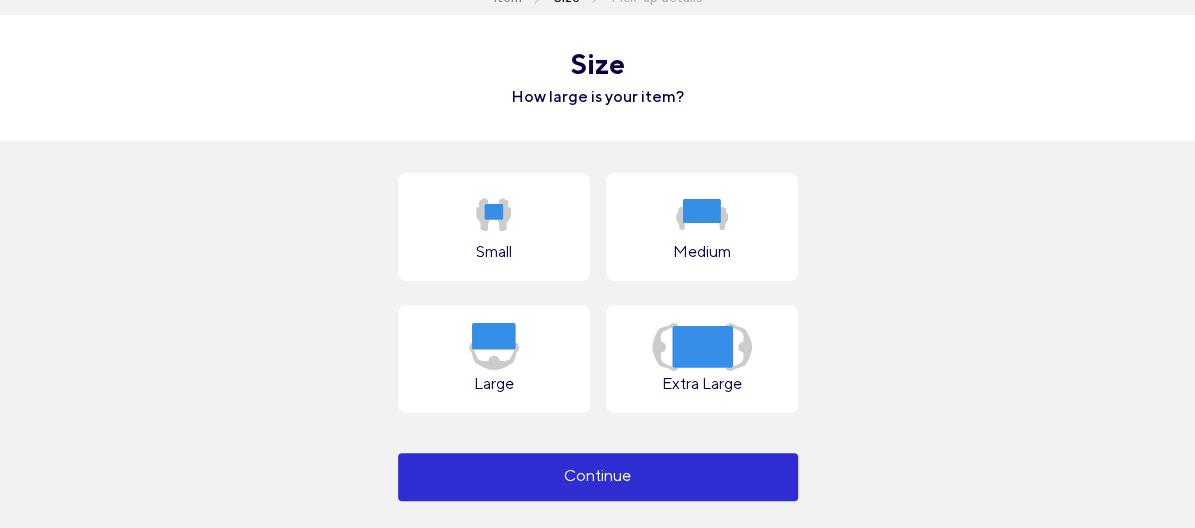 scroll, scrollTop: 113, scrollLeft: 0, axis: vertical 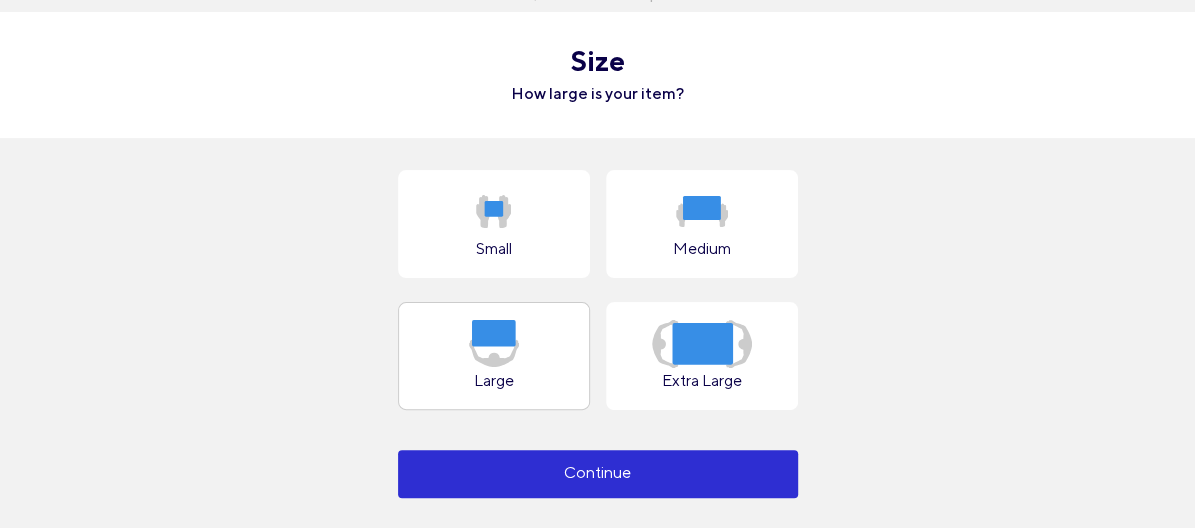 click at bounding box center [494, 343] 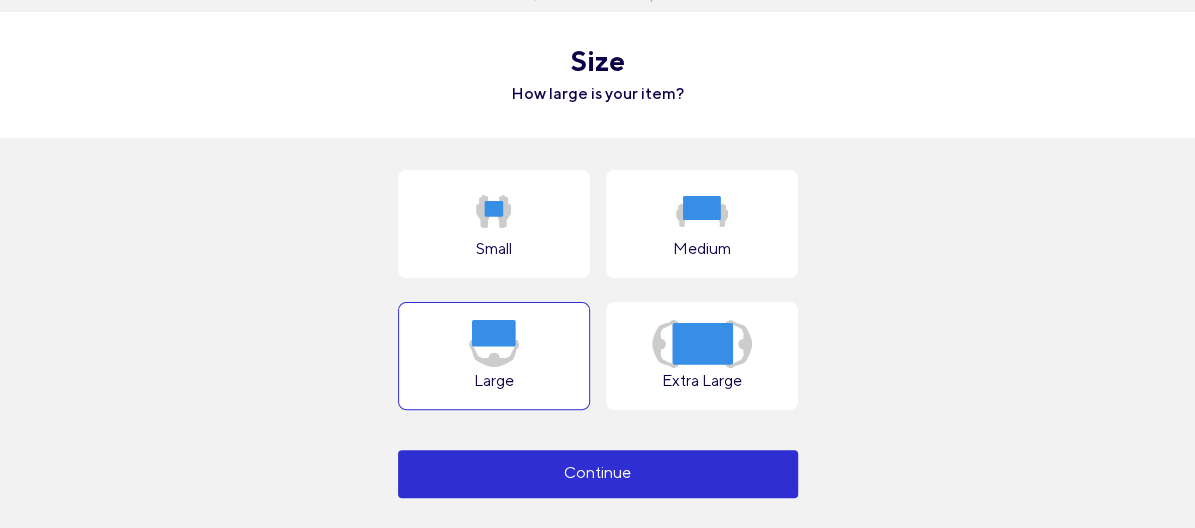 click on "Continue" at bounding box center (598, 474) 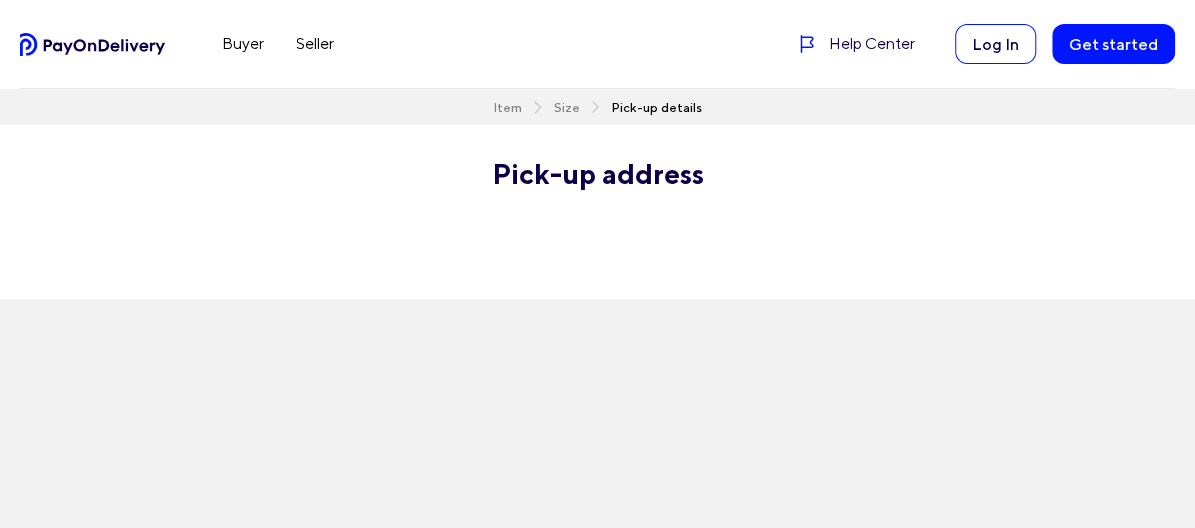 scroll, scrollTop: 0, scrollLeft: 0, axis: both 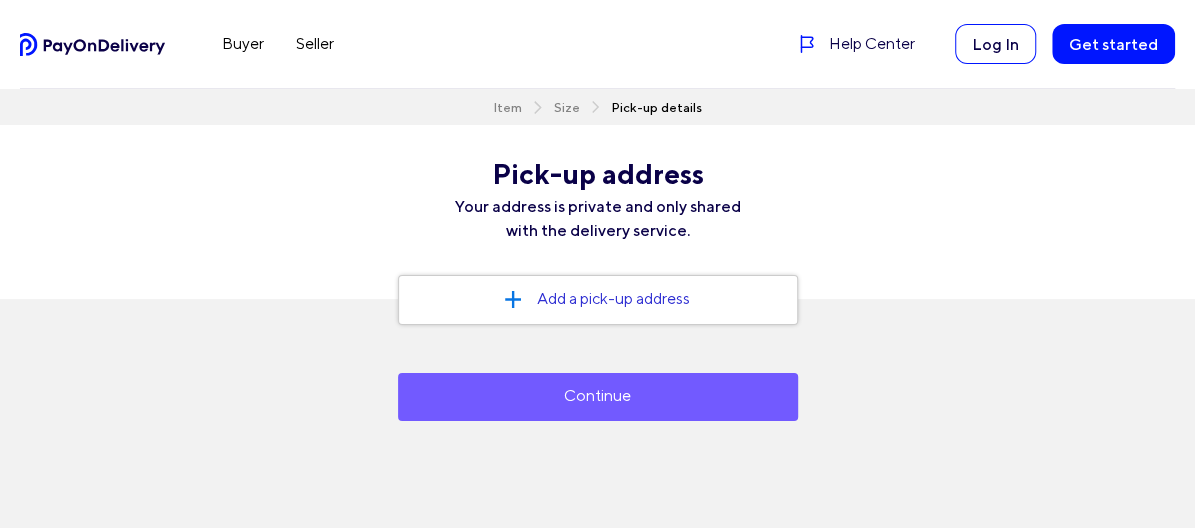 click on "Add a pick-up address" at bounding box center (598, 300) 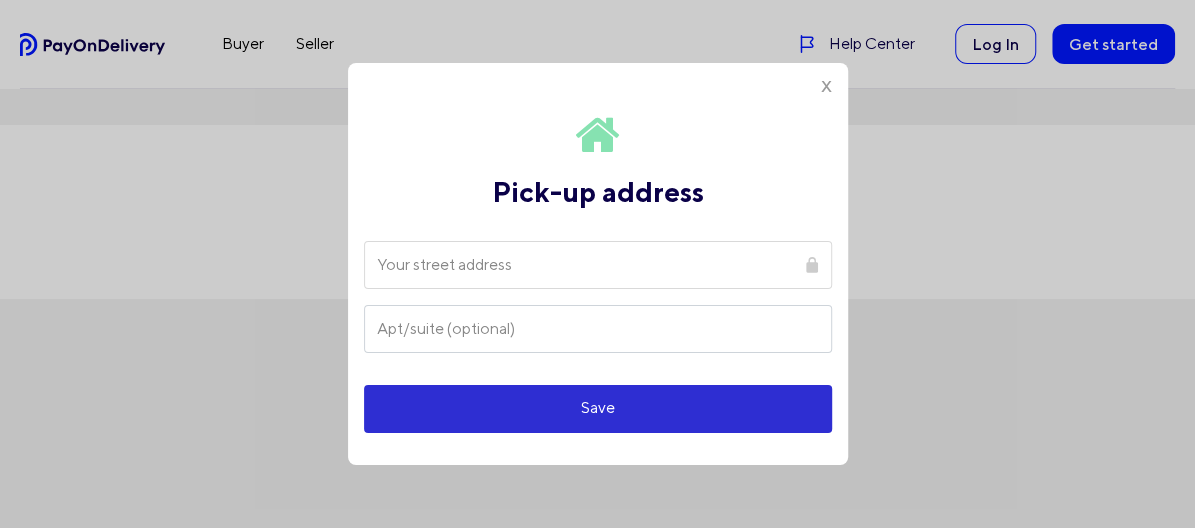 click on "X" at bounding box center (826, 87) 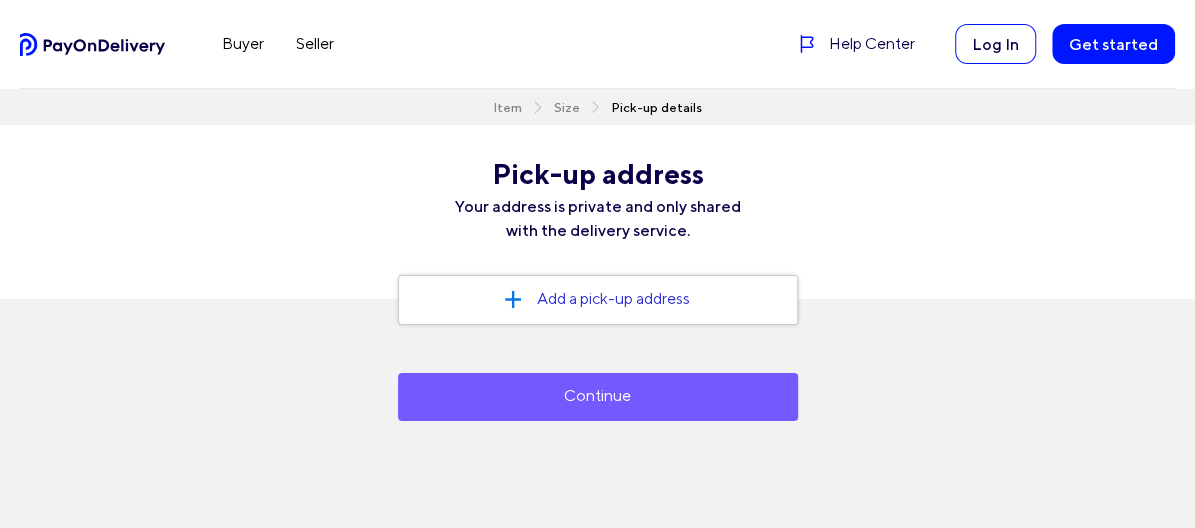 click on "Continue" at bounding box center [598, 397] 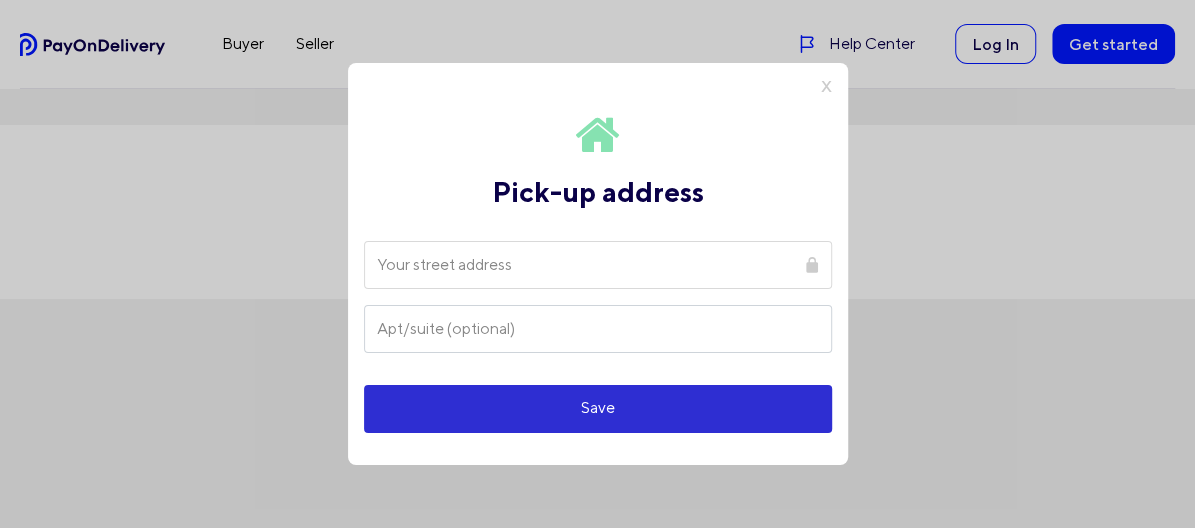 click at bounding box center (598, 265) 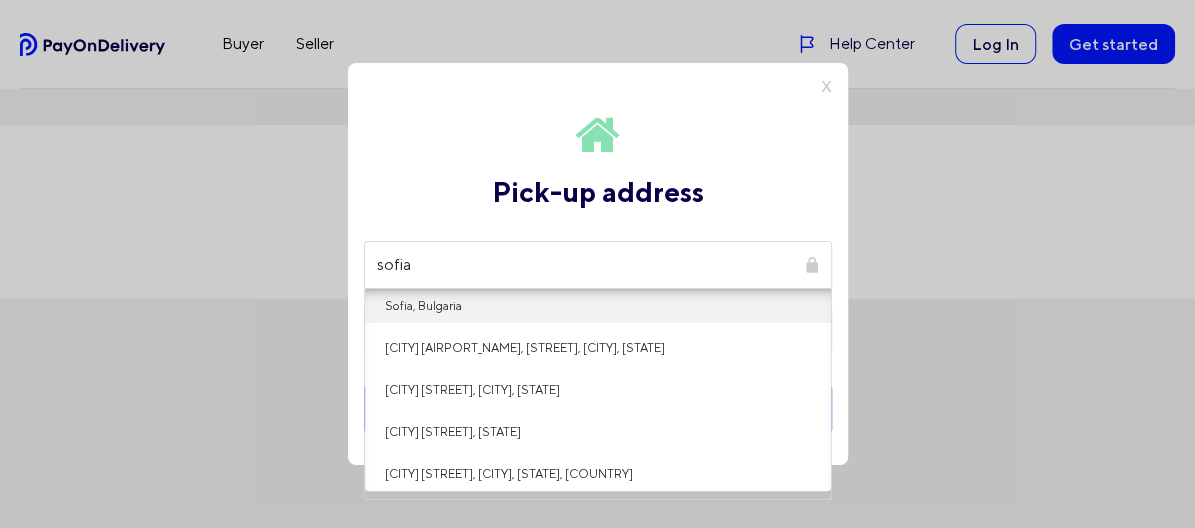type on "sofia" 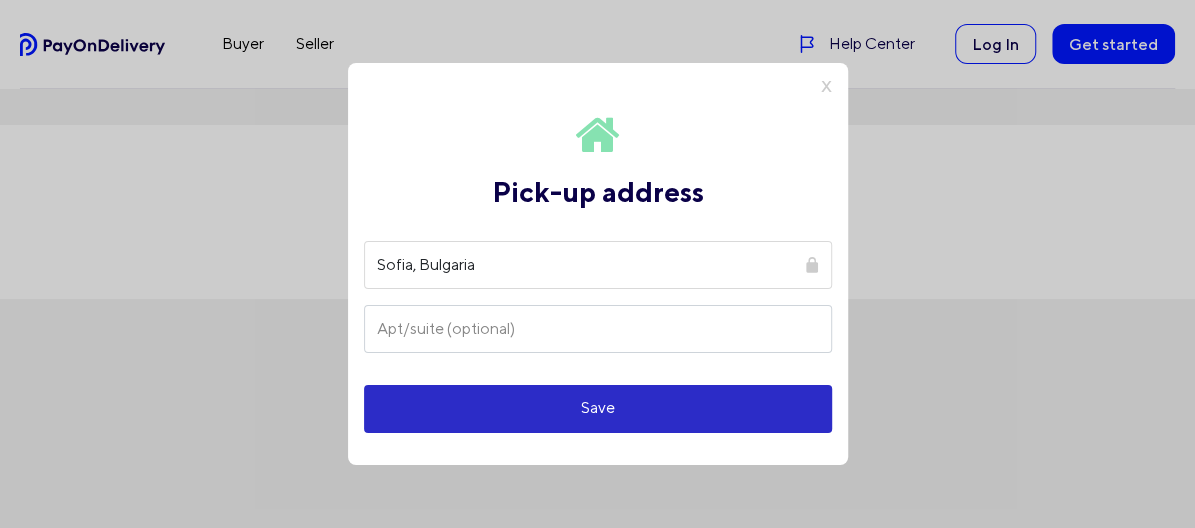 click on "Save" at bounding box center (598, 409) 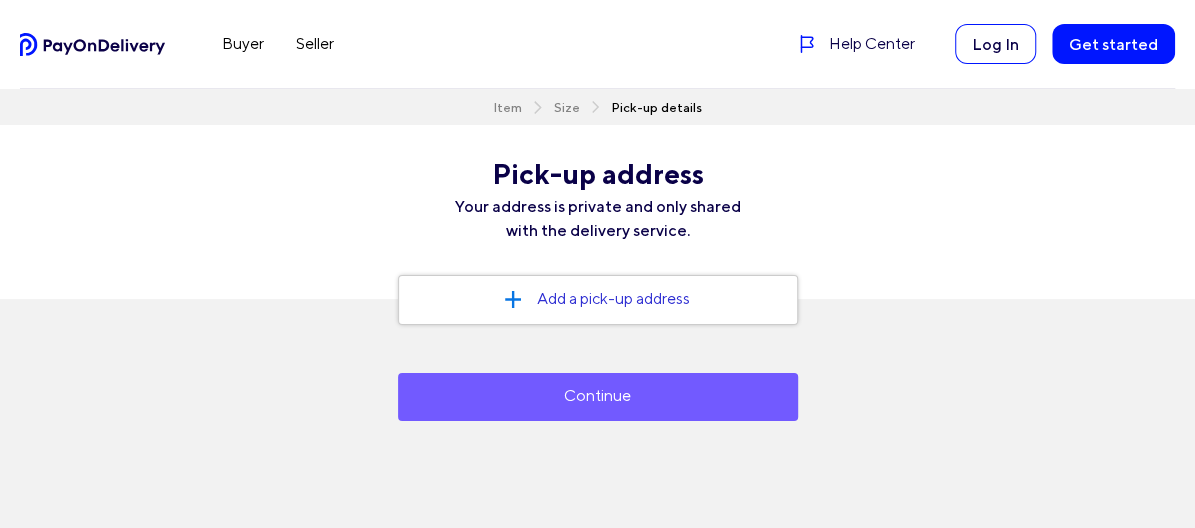 click on "Continue" at bounding box center [598, 397] 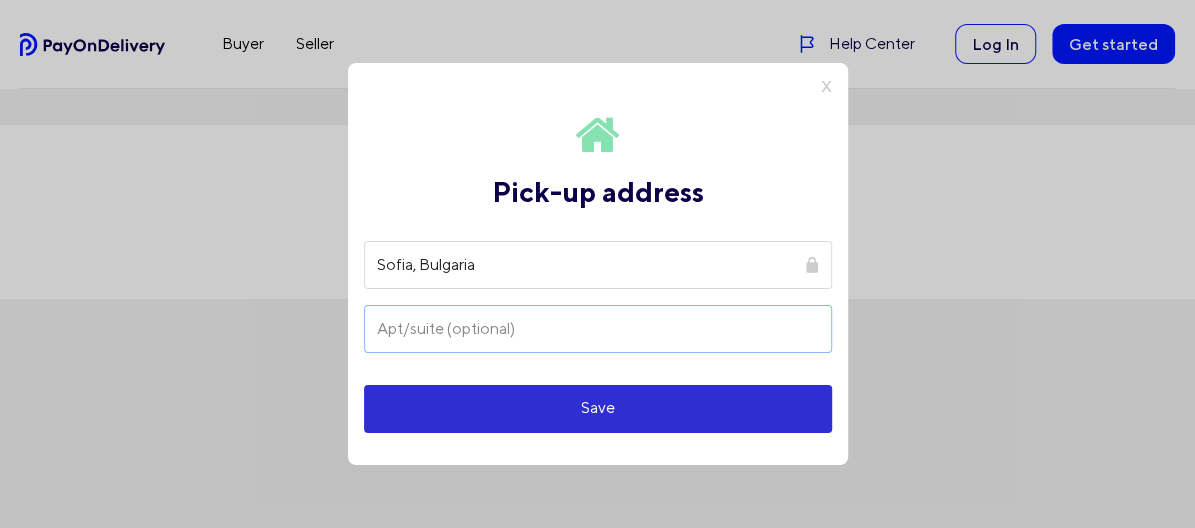 click at bounding box center (598, 329) 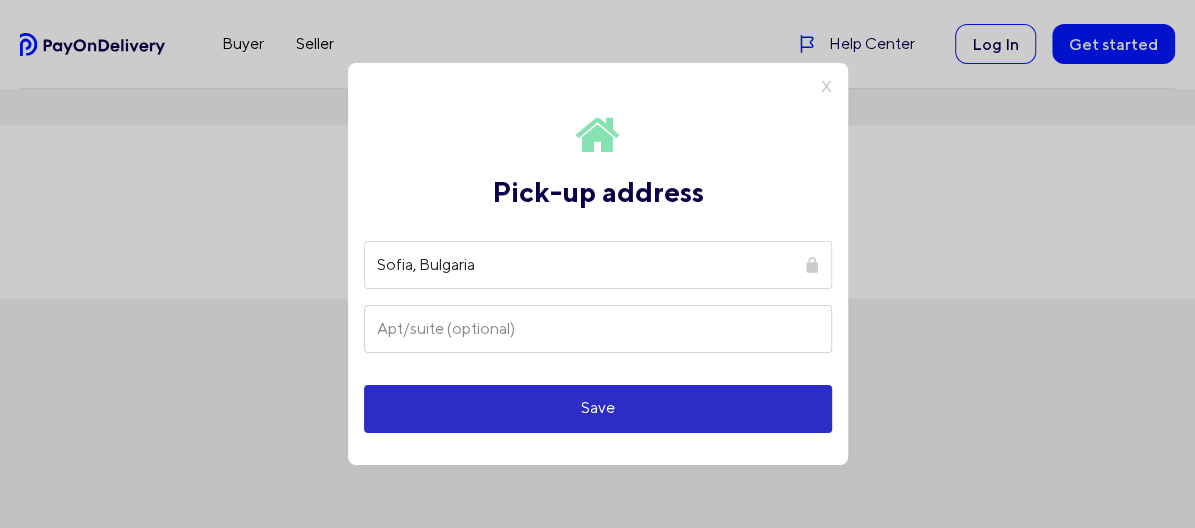 click on "Save" at bounding box center [598, 409] 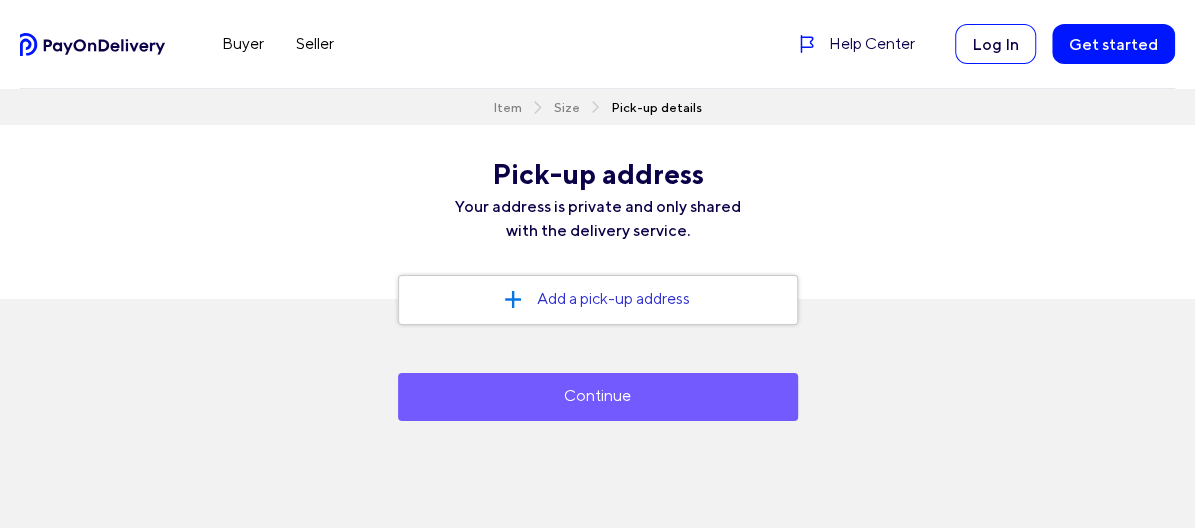 click on "Add a pick-up address" at bounding box center (598, 300) 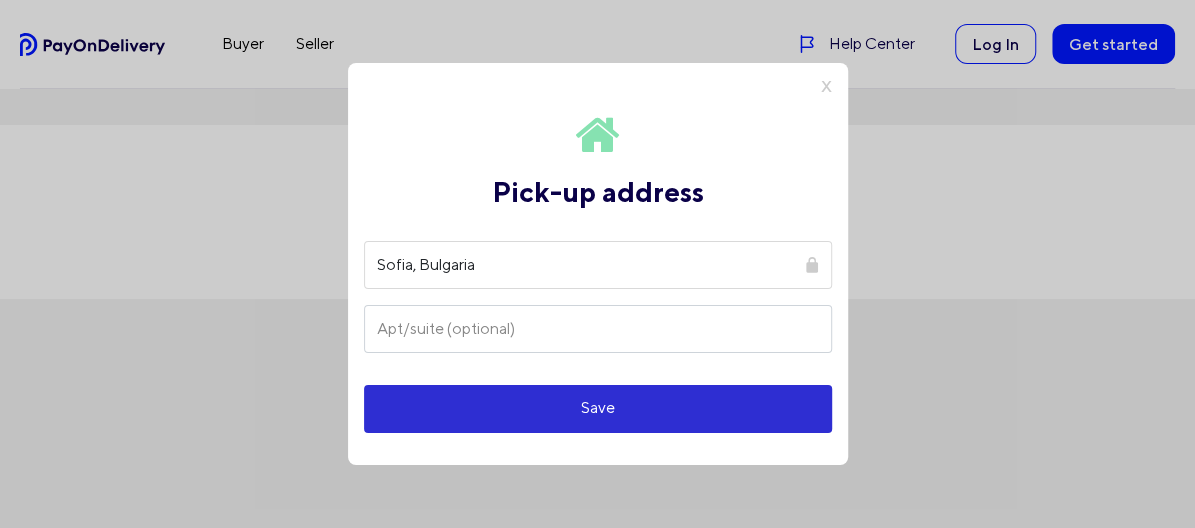 click on "Sofia, Bulgaria" at bounding box center (598, 265) 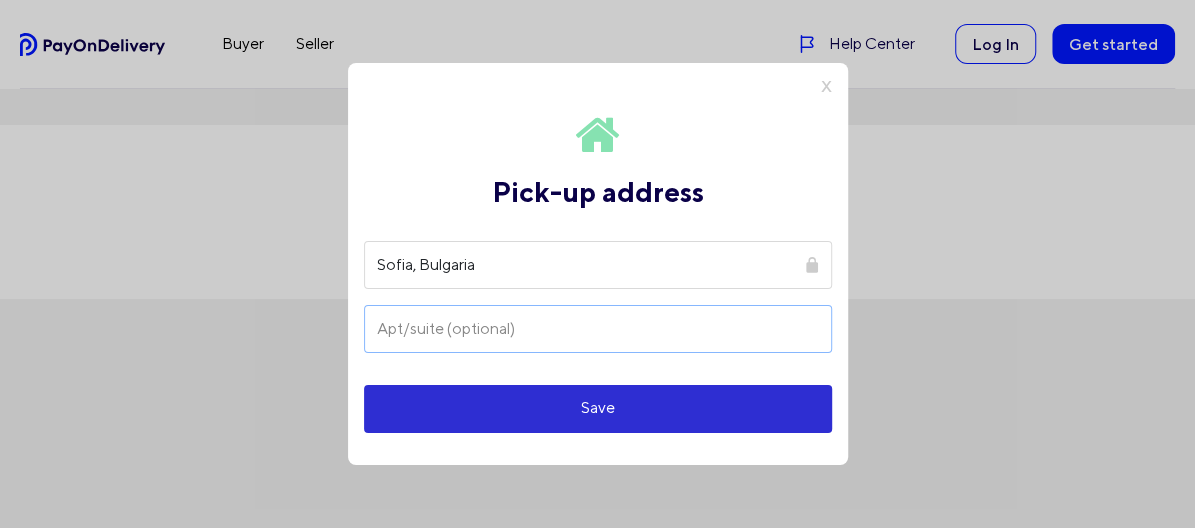 click at bounding box center (598, 329) 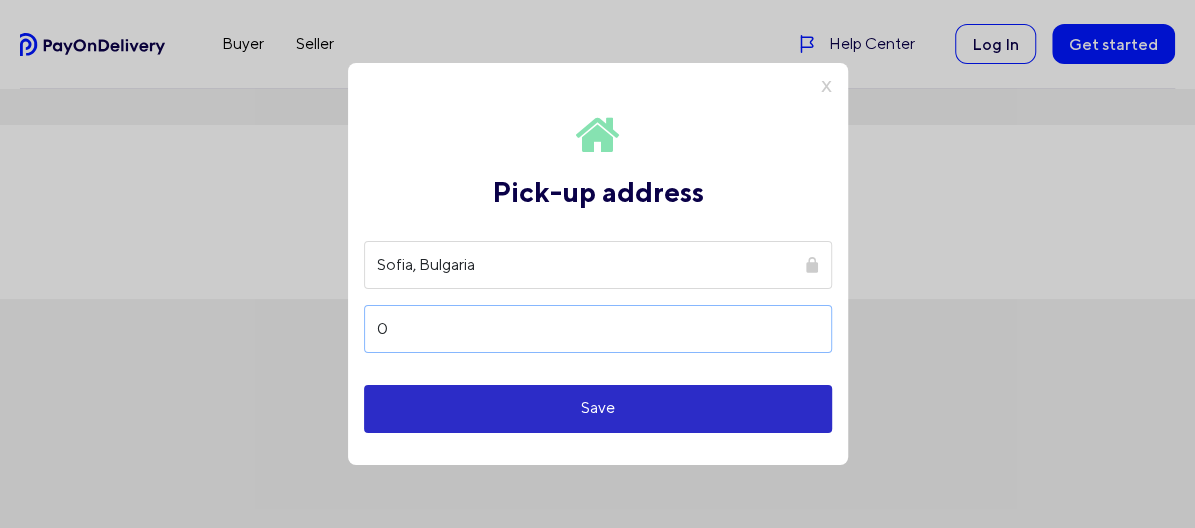 type on "0" 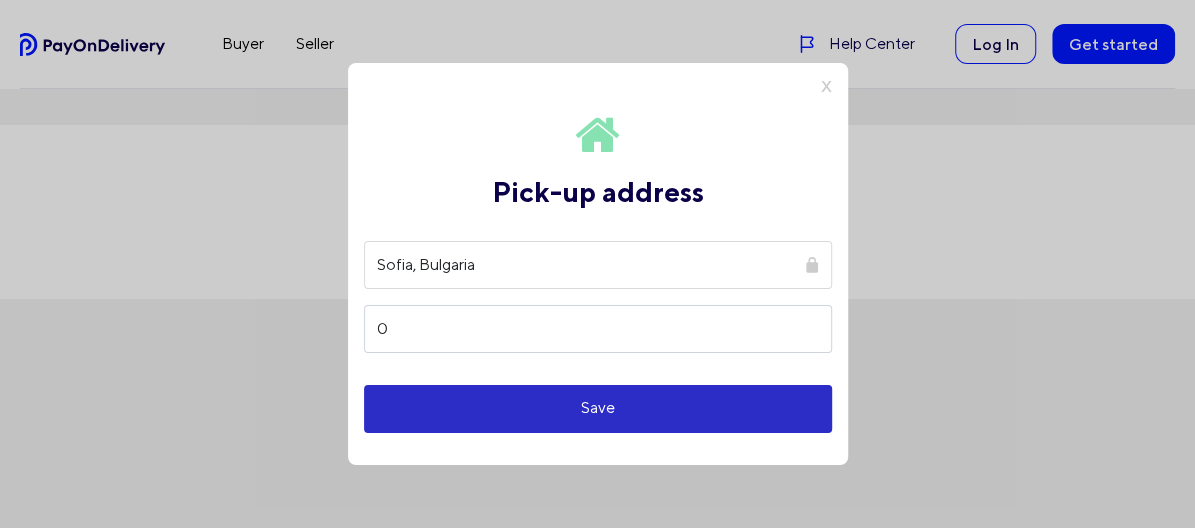 click on "Save" at bounding box center [598, 409] 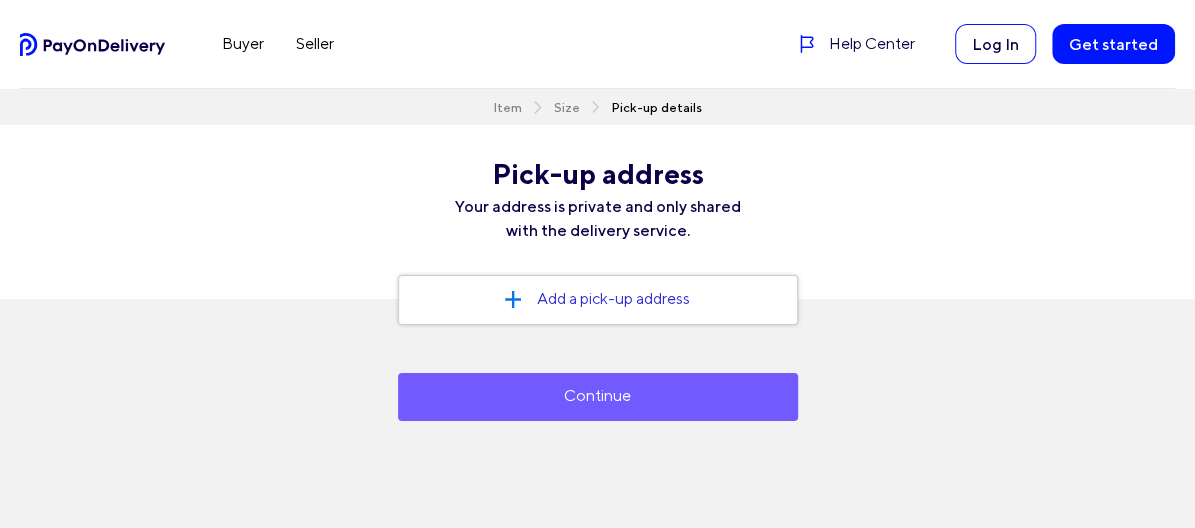click on "Continue" at bounding box center (598, 397) 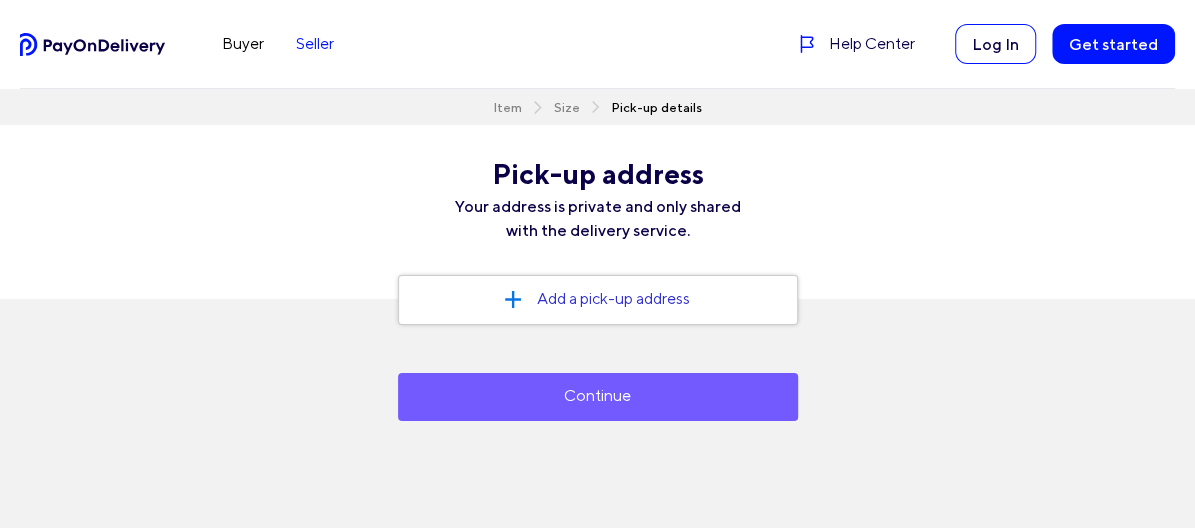 click on "Seller" at bounding box center [315, 44] 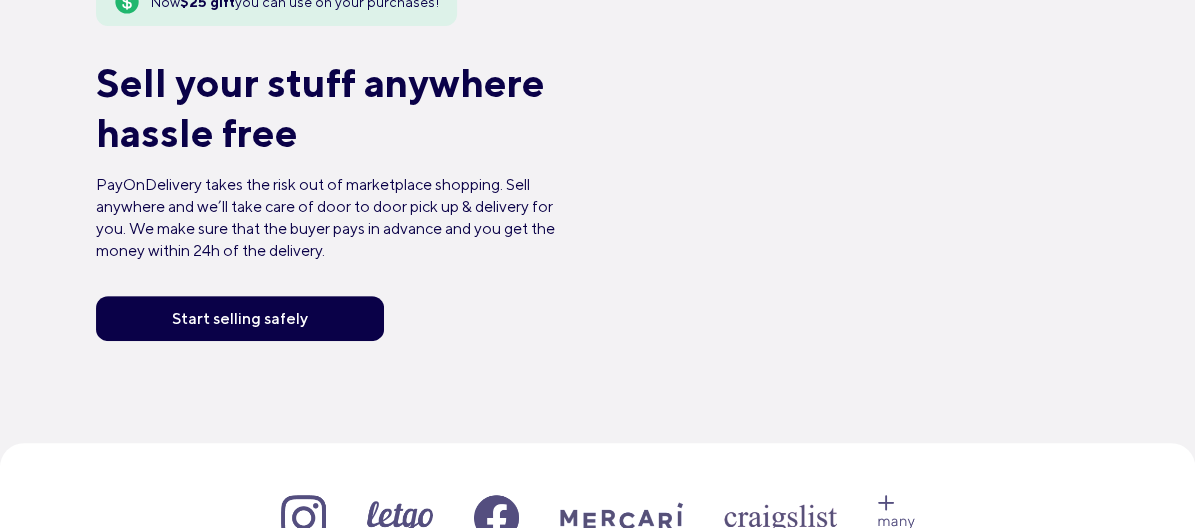 scroll, scrollTop: 200, scrollLeft: 0, axis: vertical 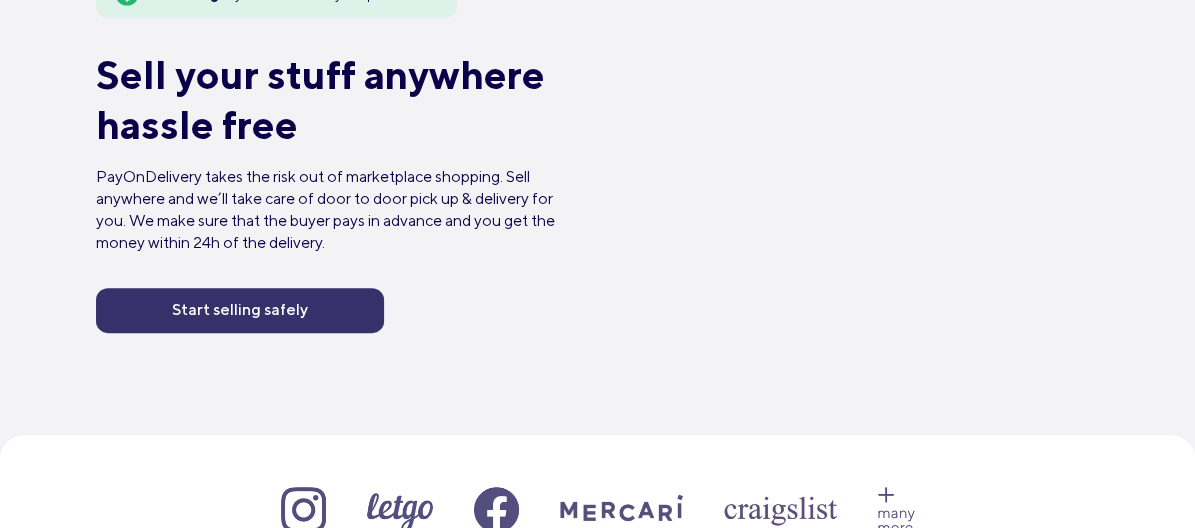 click on "Start selling safely" at bounding box center [240, 310] 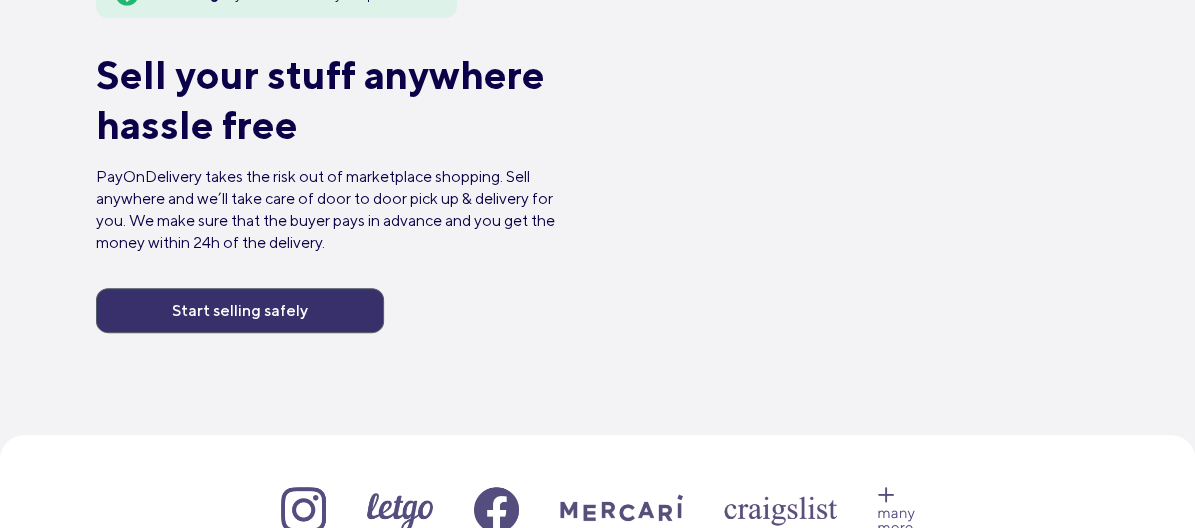 scroll, scrollTop: 0, scrollLeft: 0, axis: both 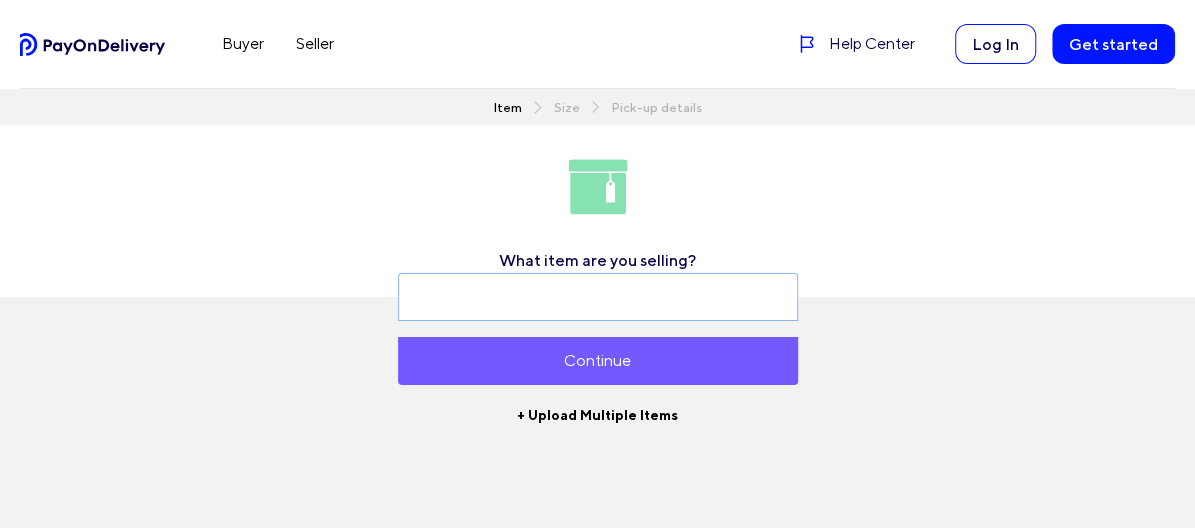 click at bounding box center (598, 297) 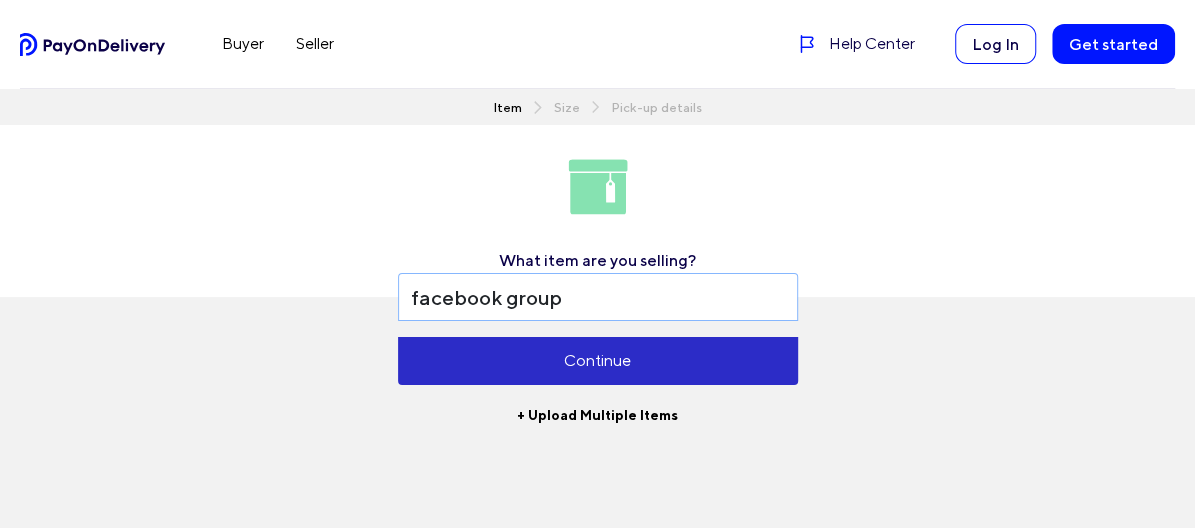 type on "facebook group" 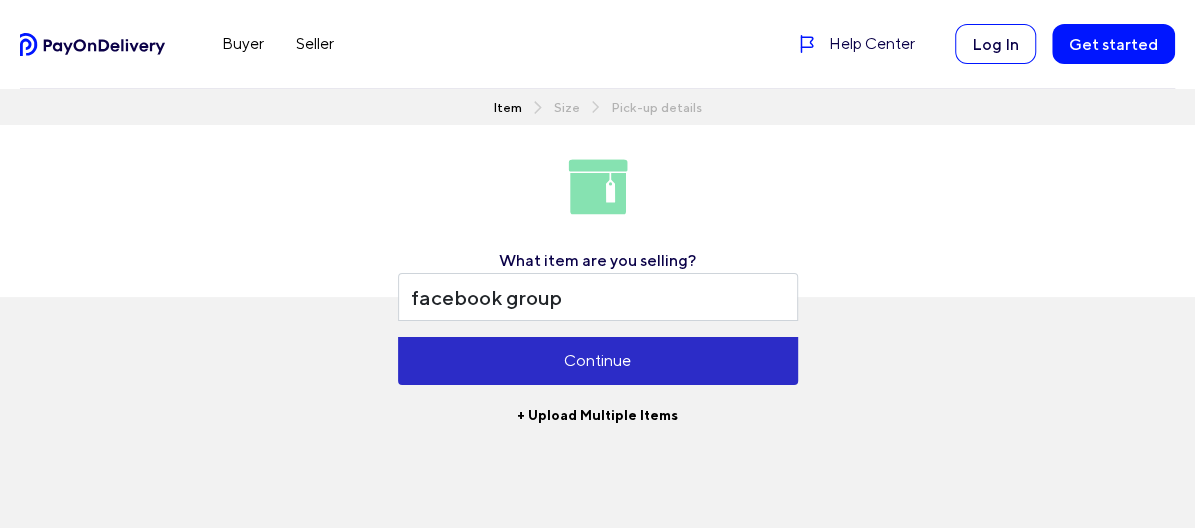 click on "Continue" at bounding box center (598, 361) 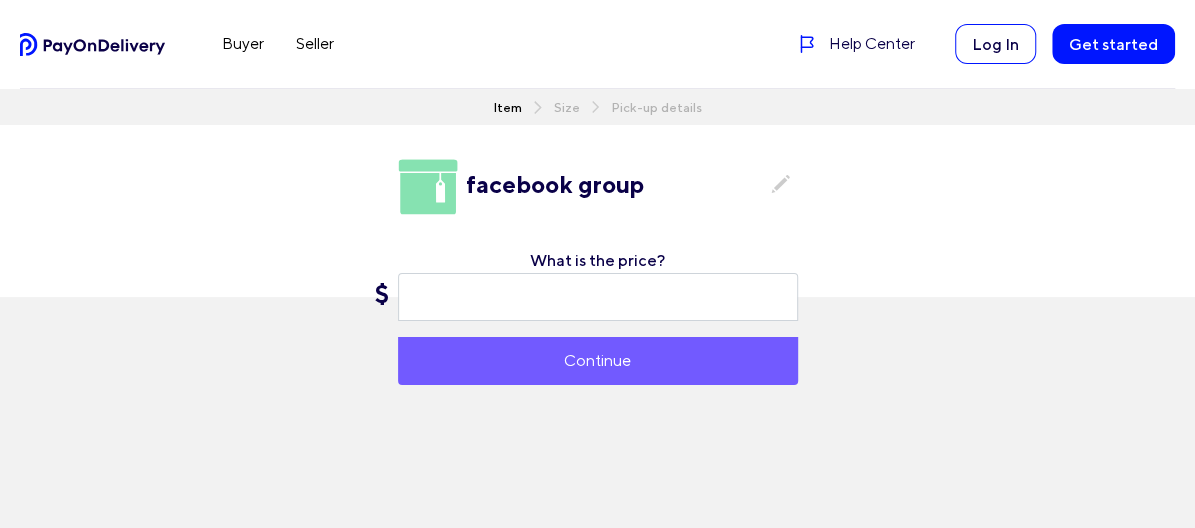 click at bounding box center (598, 297) 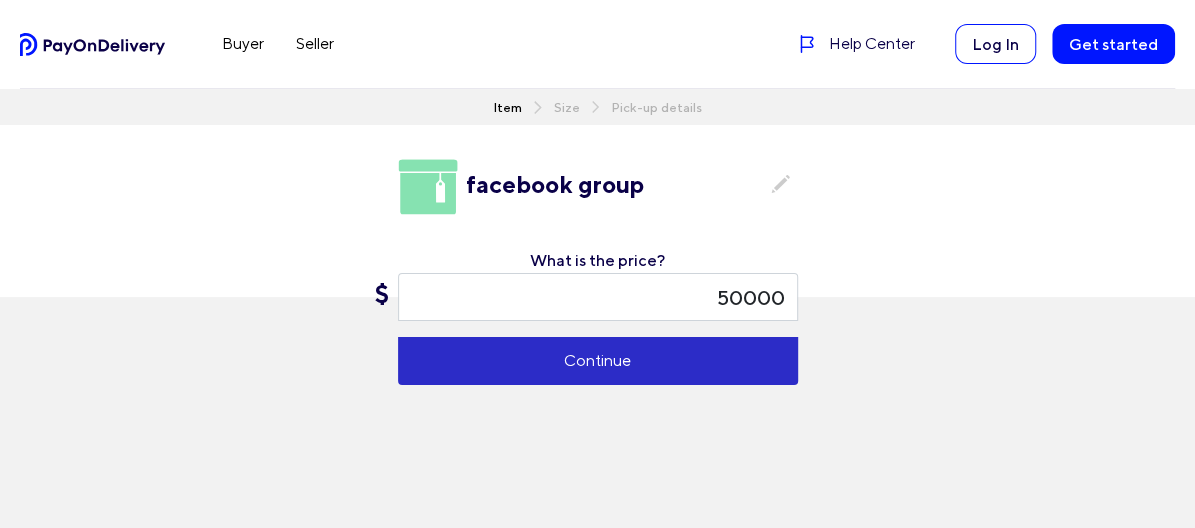 type on "50000" 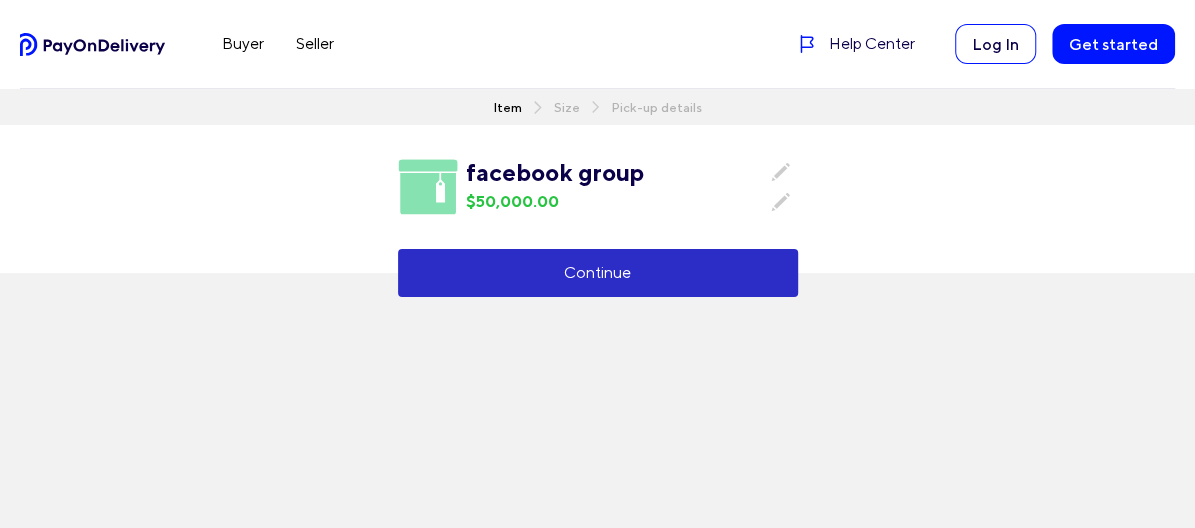 click on "Continue" at bounding box center (598, 273) 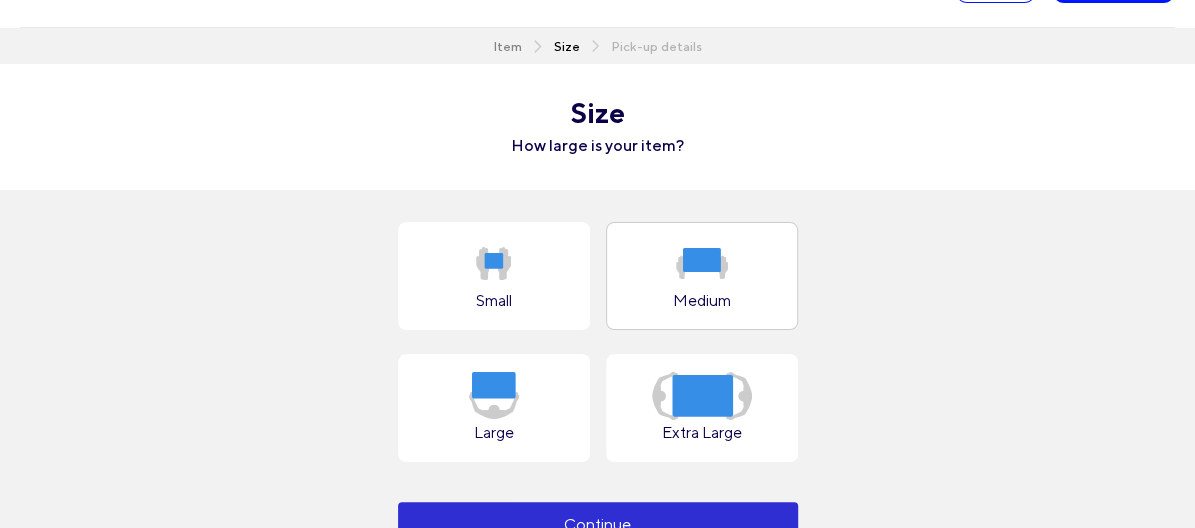 scroll, scrollTop: 113, scrollLeft: 0, axis: vertical 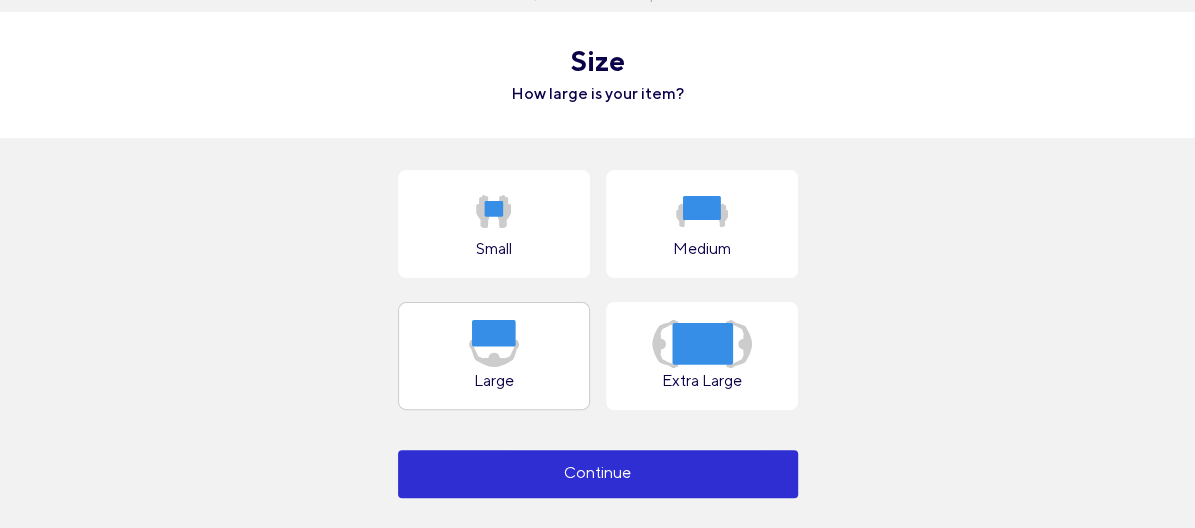 click at bounding box center [494, 343] 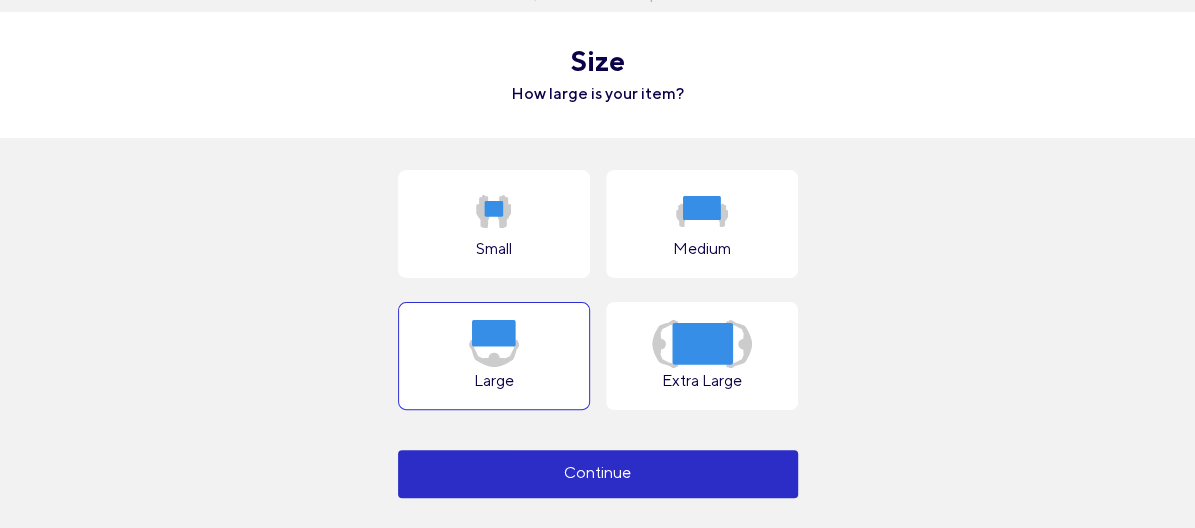 click on "Continue" at bounding box center (598, 474) 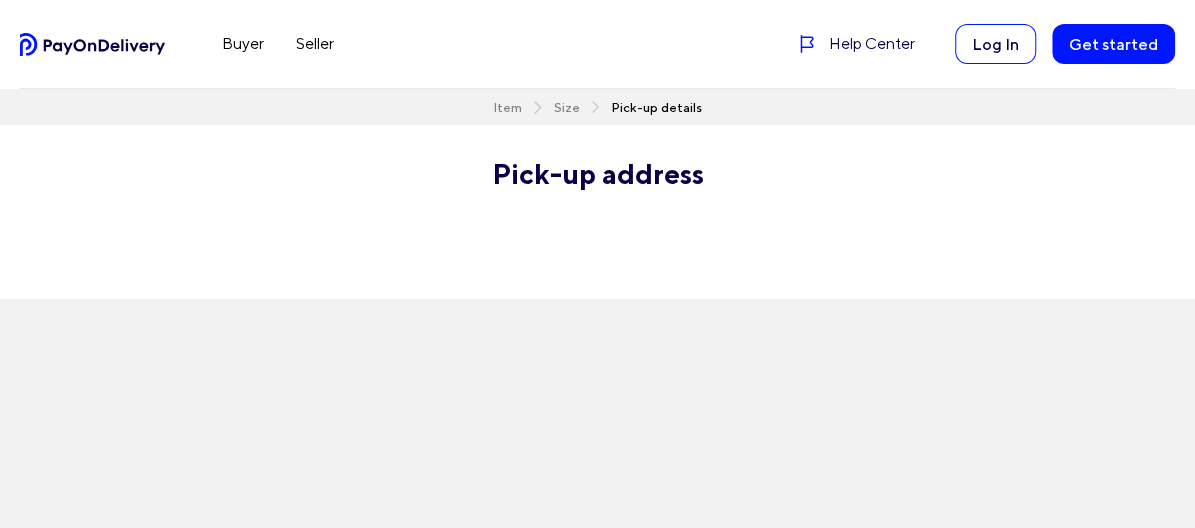 scroll, scrollTop: 0, scrollLeft: 0, axis: both 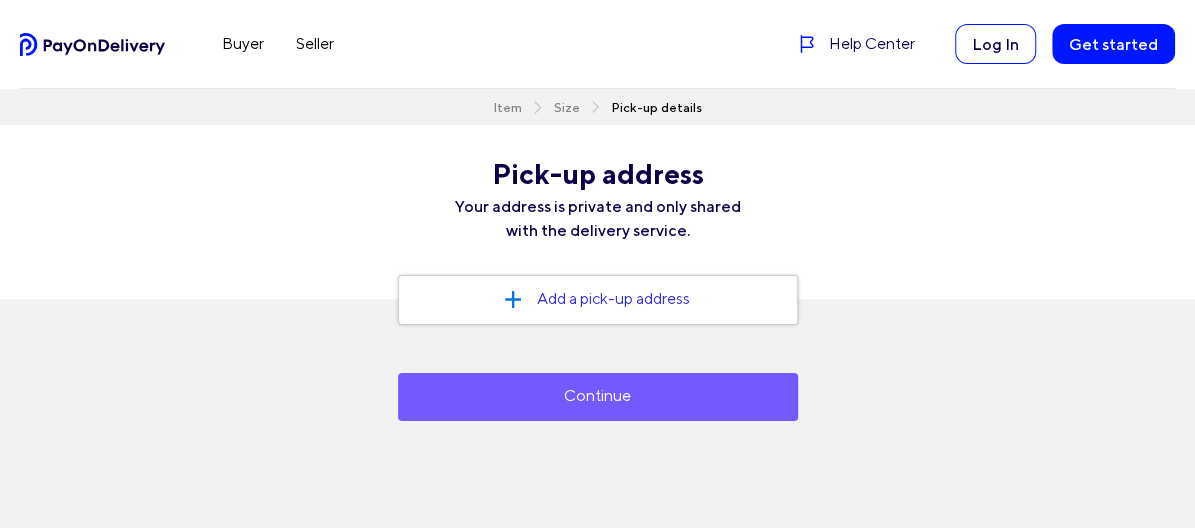 click on "Add a pick-up address" at bounding box center [598, 300] 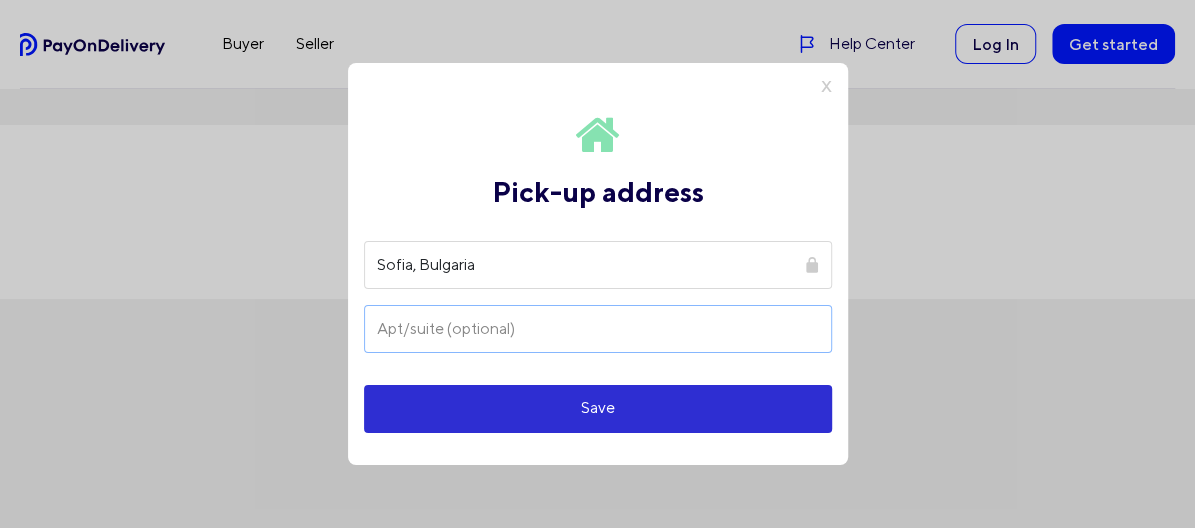 click at bounding box center [598, 329] 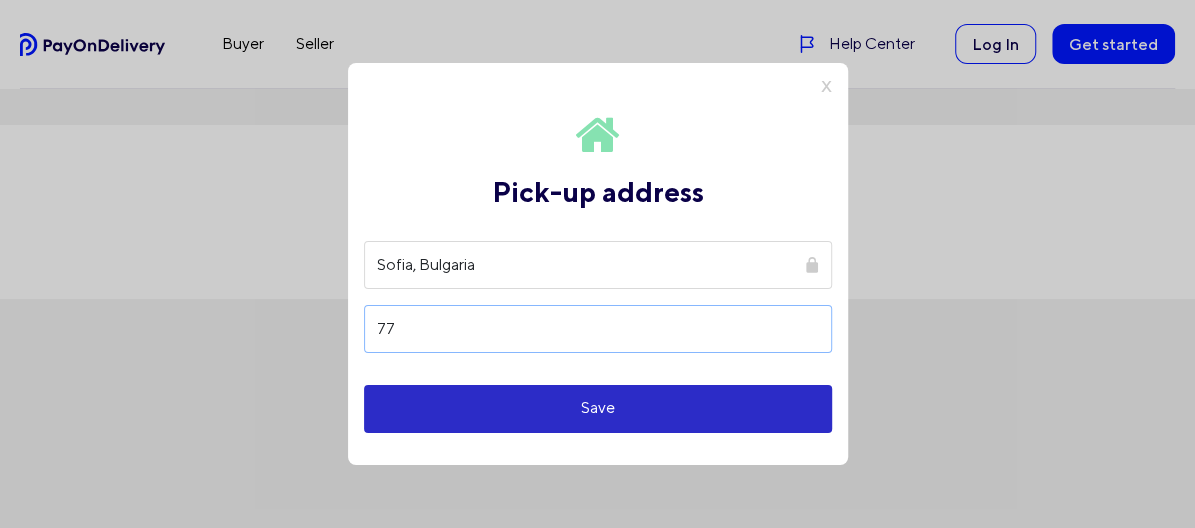 type on "77" 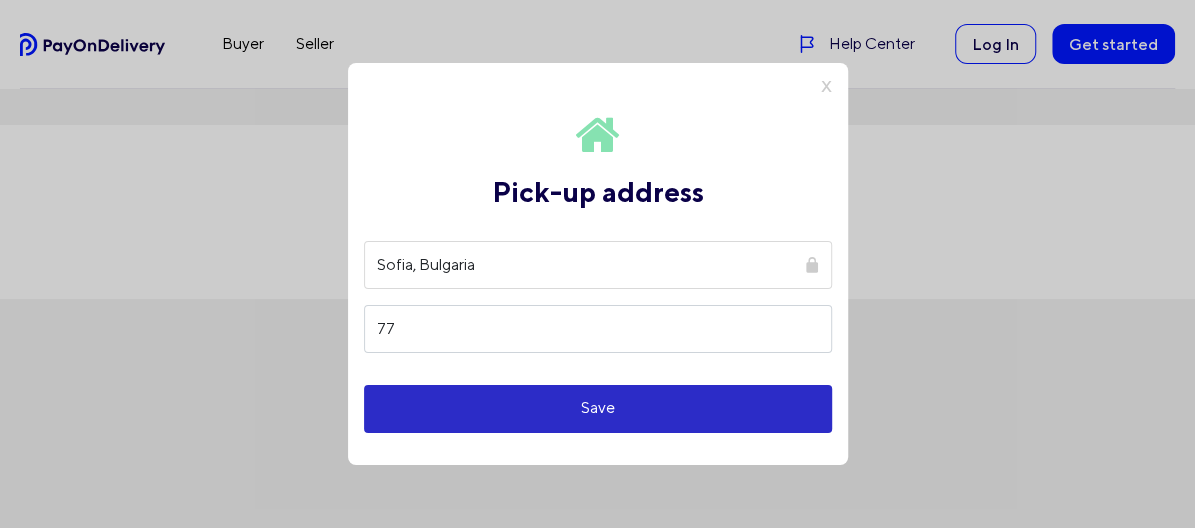 click on "Save" at bounding box center [598, 409] 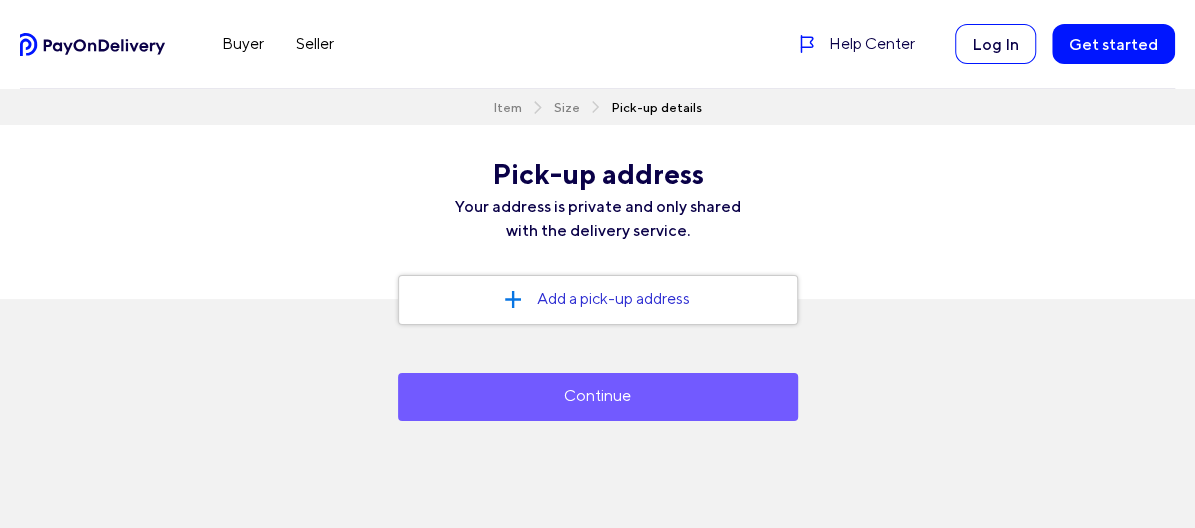 click on "Continue" at bounding box center (598, 397) 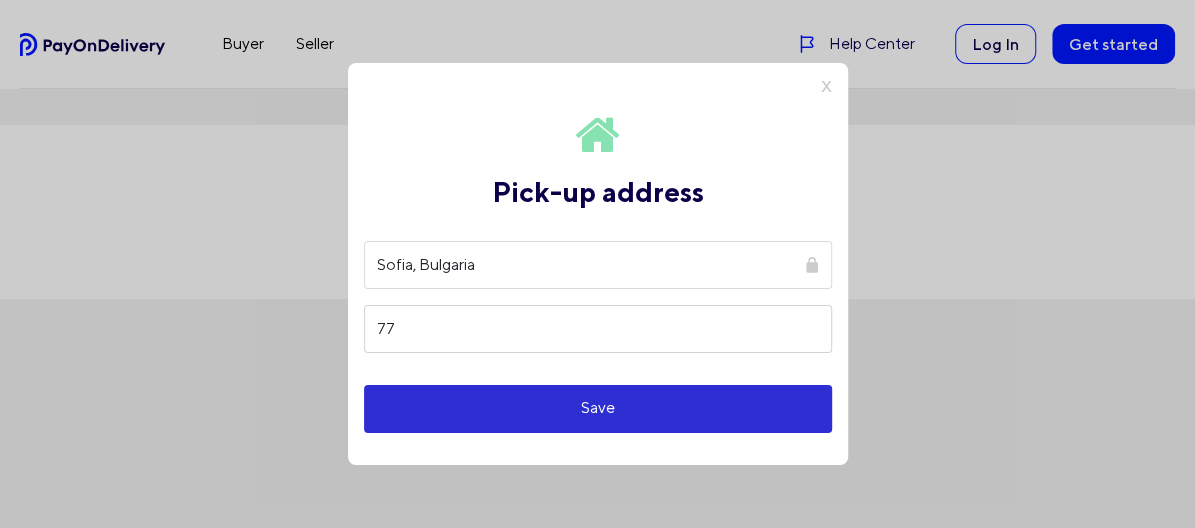 click on "Sofia, Bulgaria" at bounding box center [598, 265] 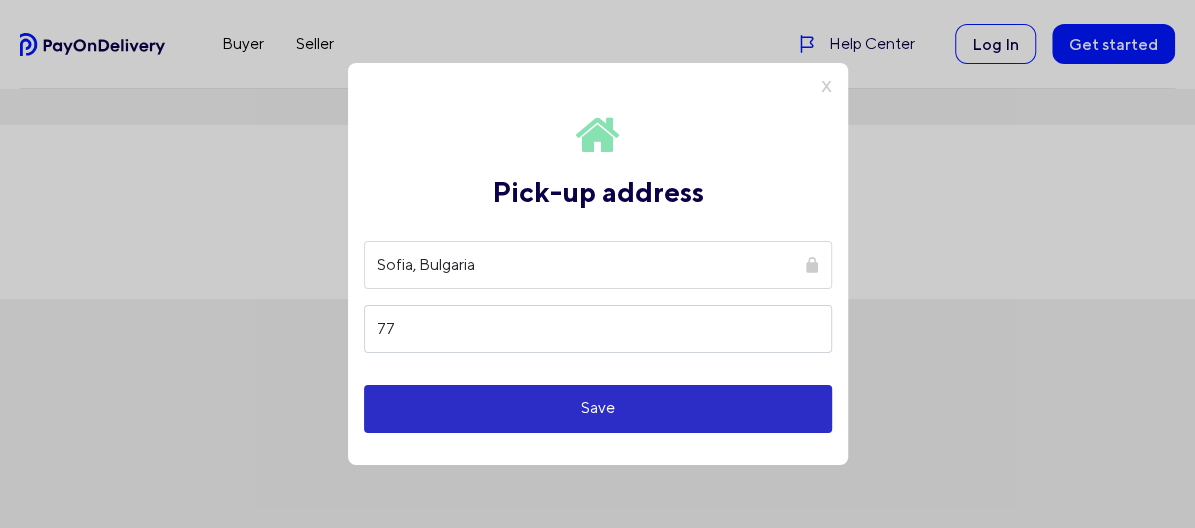 click on "Save" at bounding box center [598, 409] 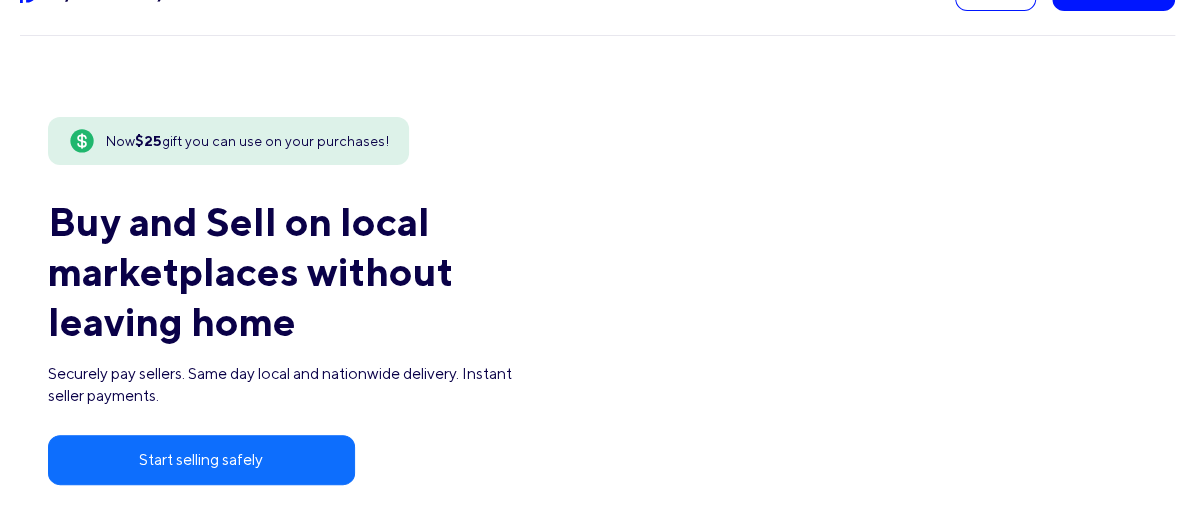 scroll, scrollTop: 100, scrollLeft: 0, axis: vertical 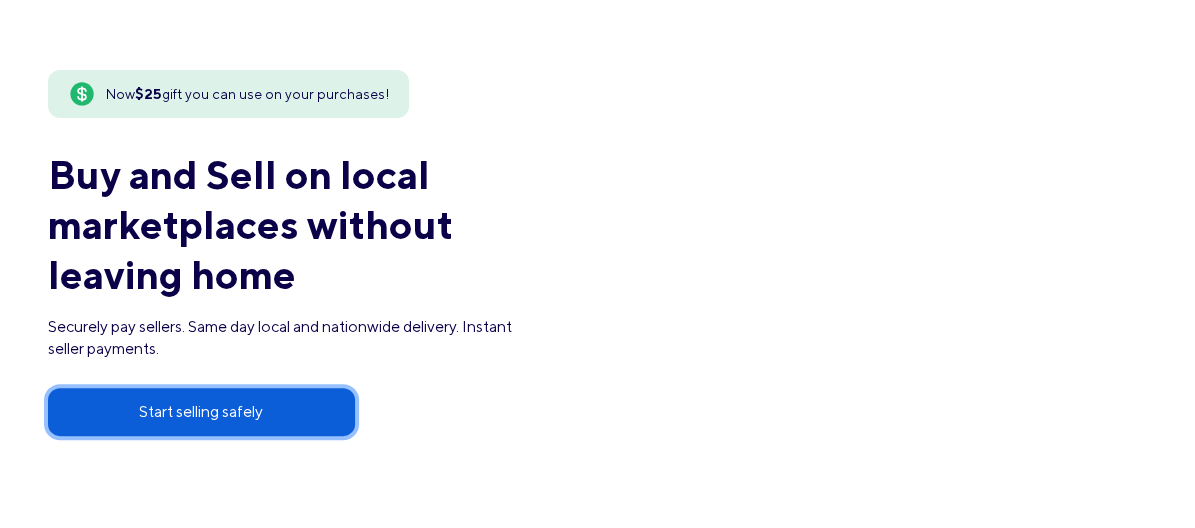 click on "Start selling safely" at bounding box center (201, 412) 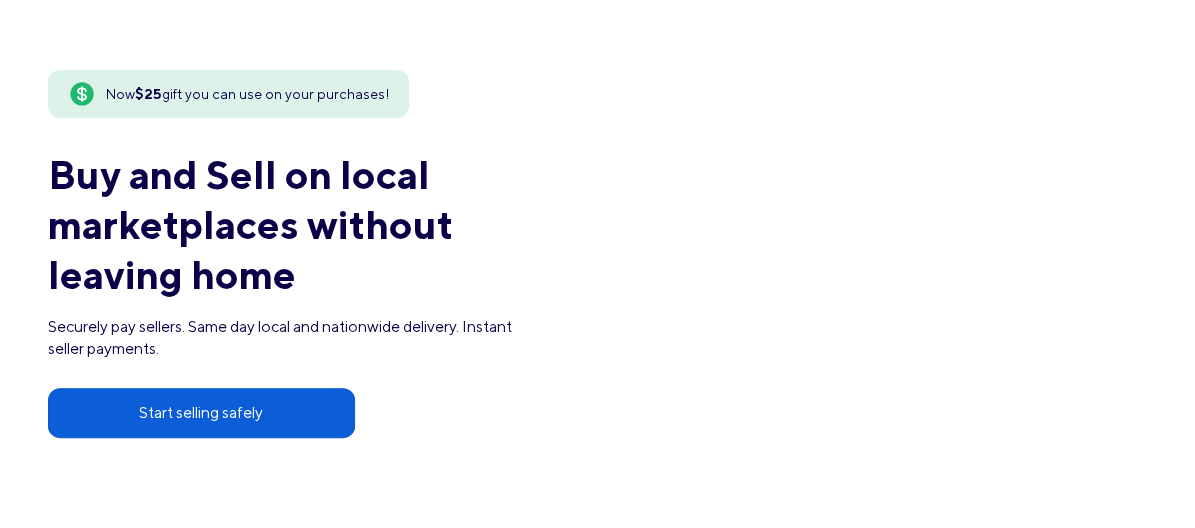 scroll, scrollTop: 0, scrollLeft: 0, axis: both 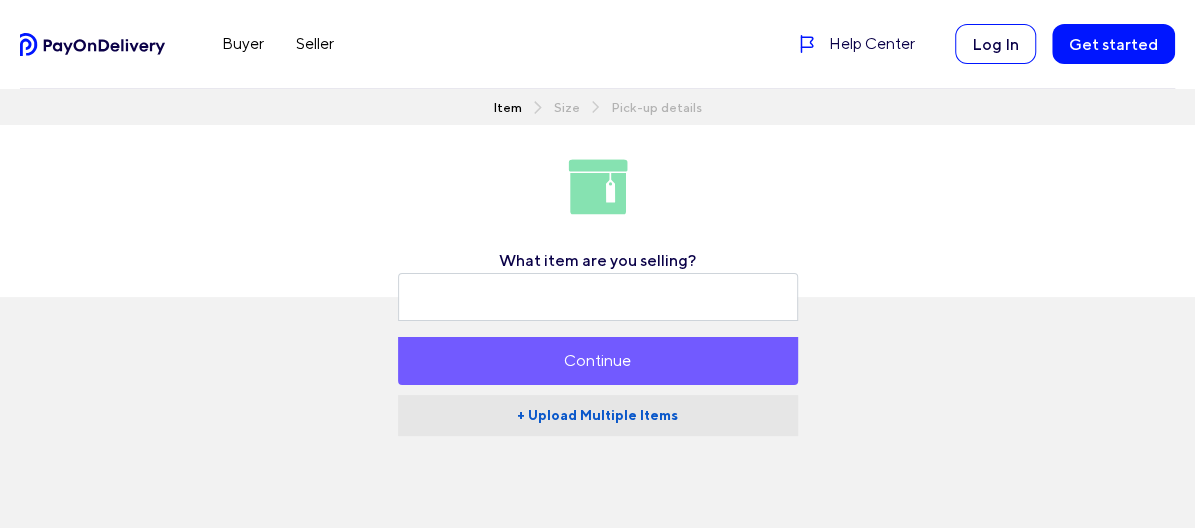 click on "+ Upload Multiple Items" at bounding box center [598, 415] 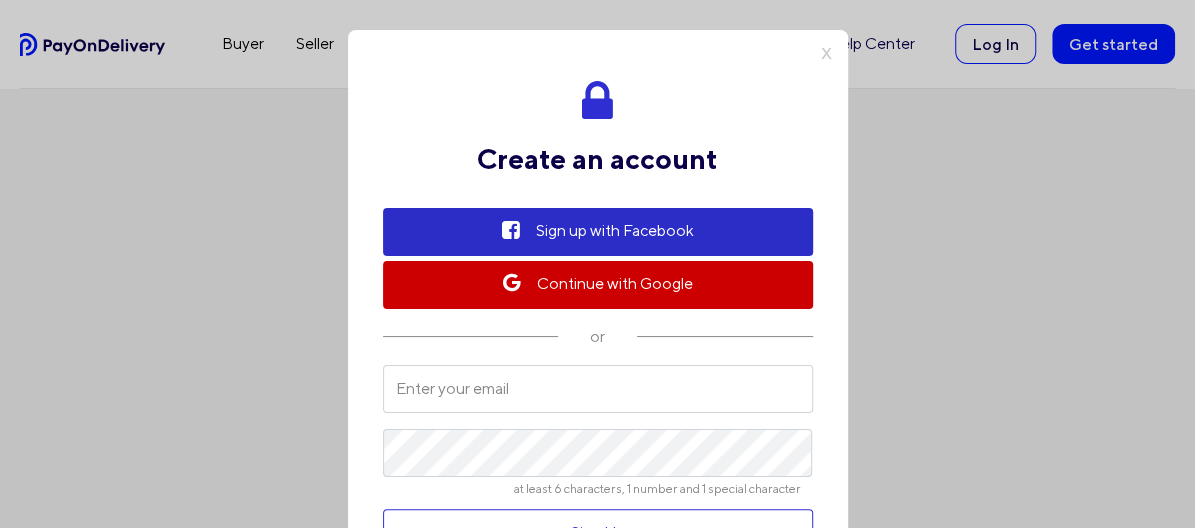 scroll, scrollTop: 0, scrollLeft: 0, axis: both 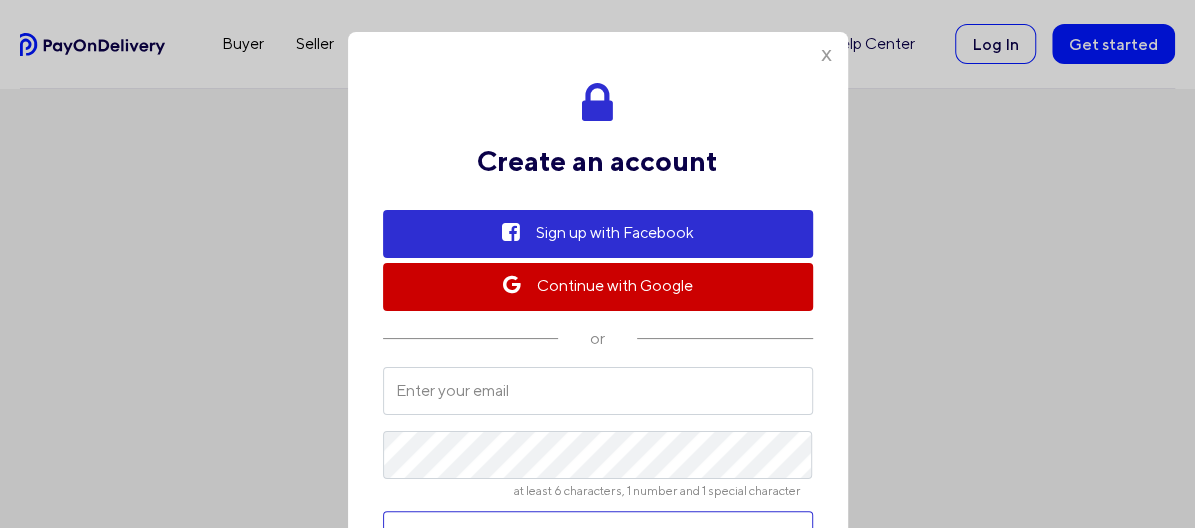 click on "X" at bounding box center (826, 56) 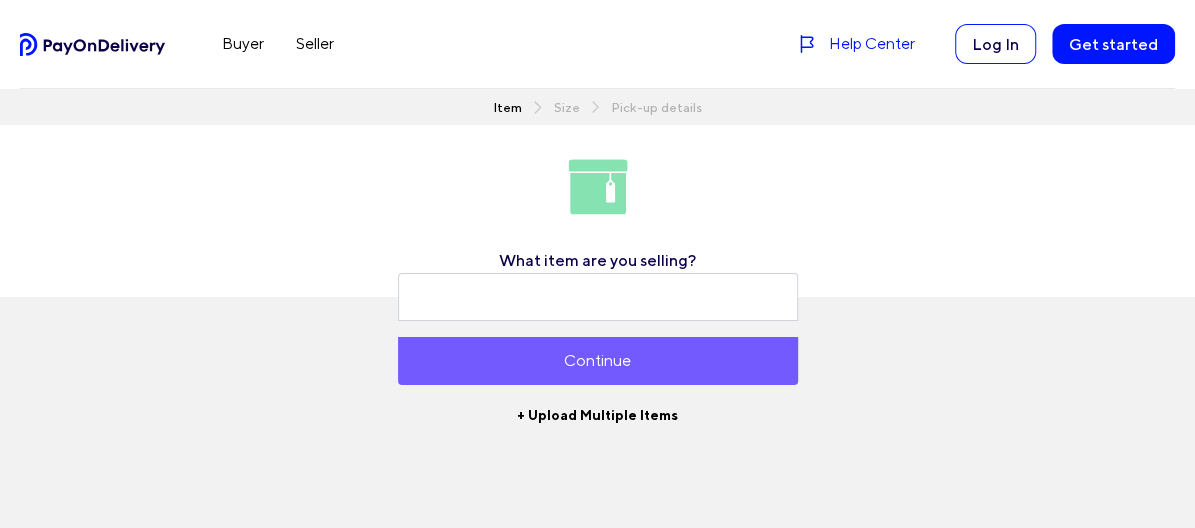 click on "Help Center" at bounding box center [872, 44] 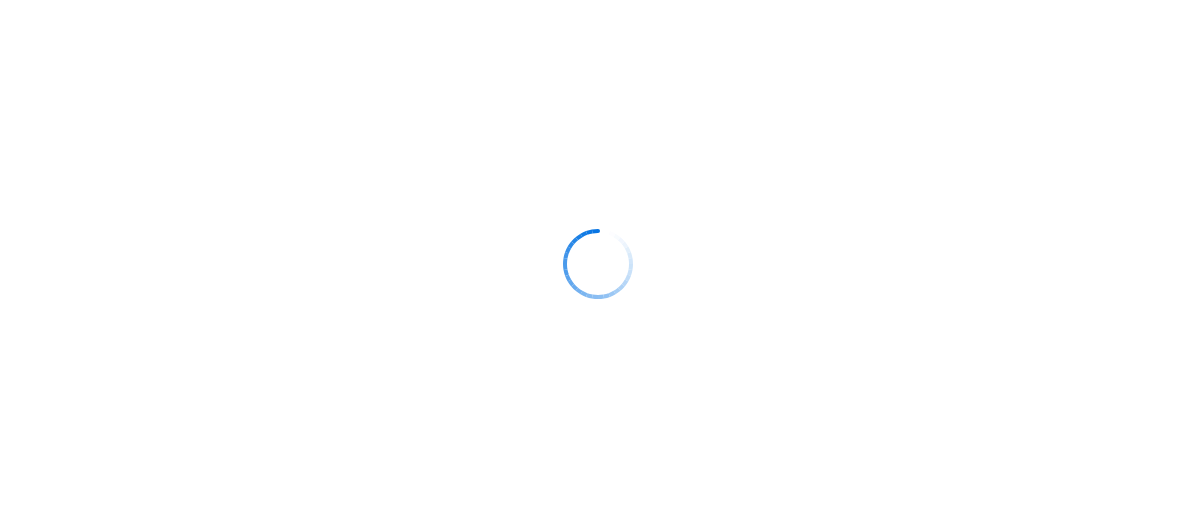 scroll, scrollTop: 0, scrollLeft: 0, axis: both 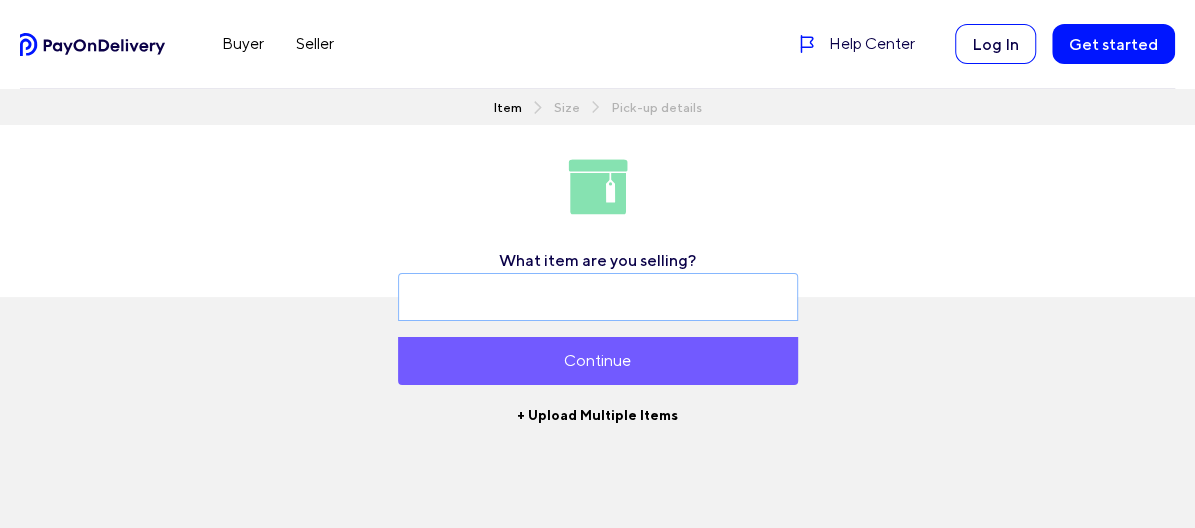 click at bounding box center (598, 297) 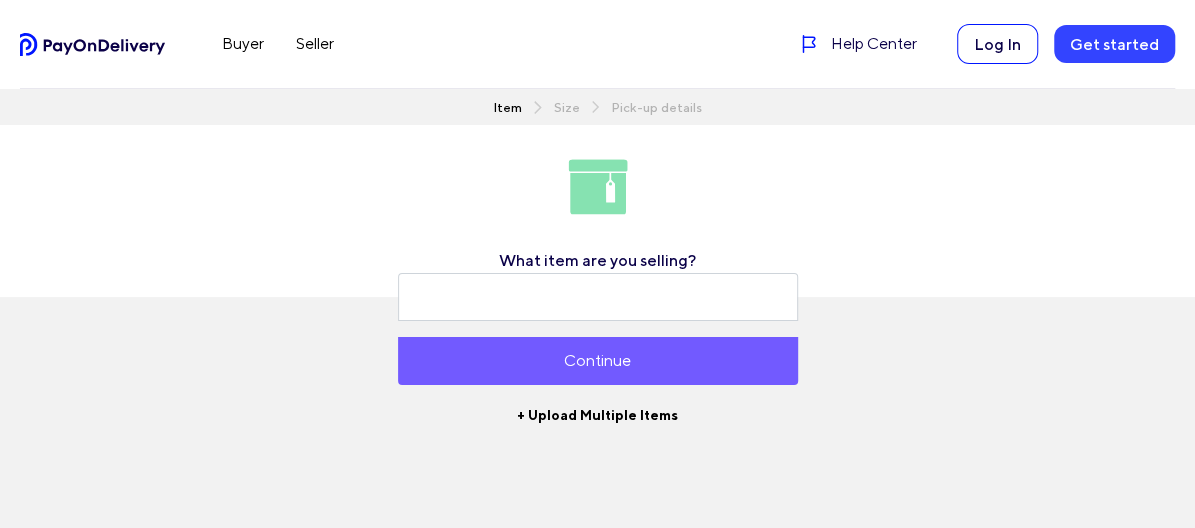 click on "Get started" at bounding box center (1114, 44) 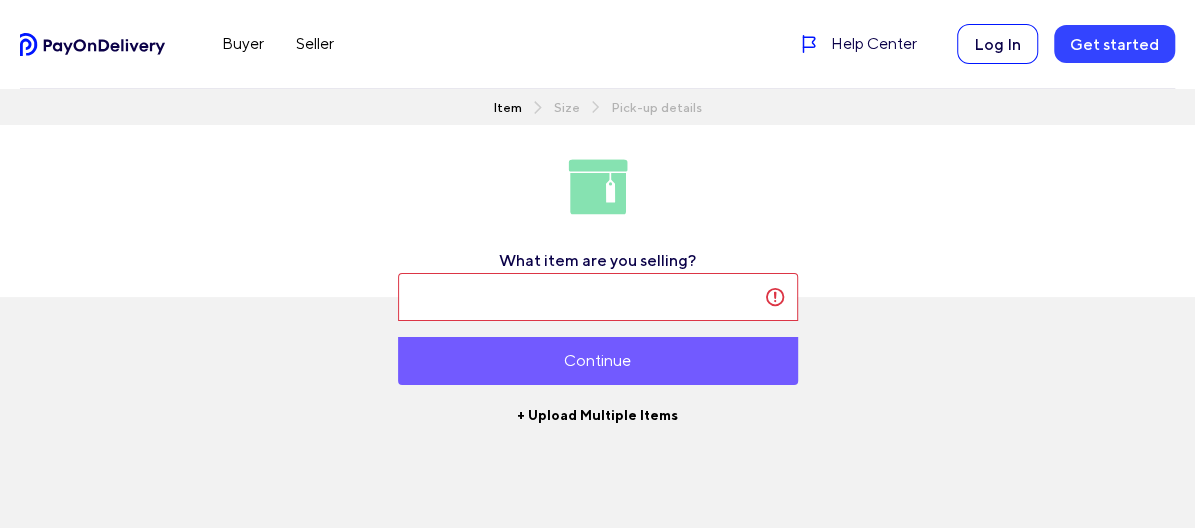 click on "Get started" at bounding box center [1114, 44] 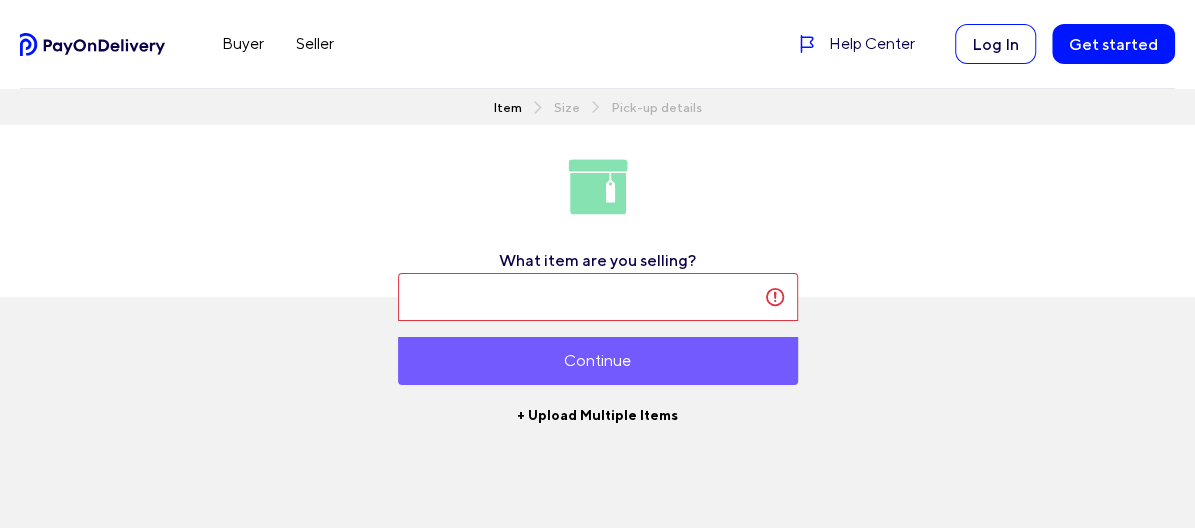 click at bounding box center [598, 297] 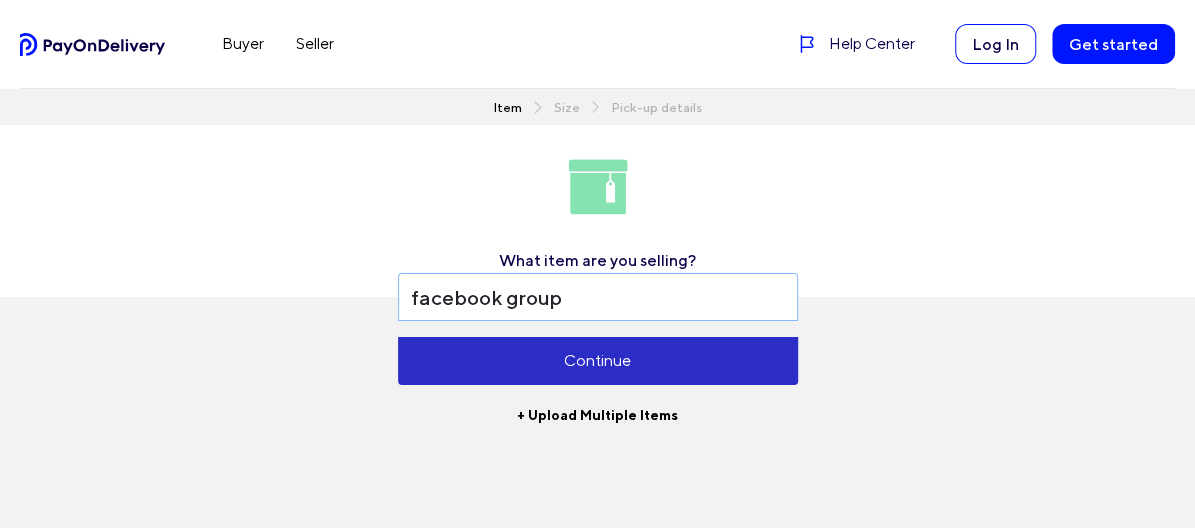 type on "facebook group" 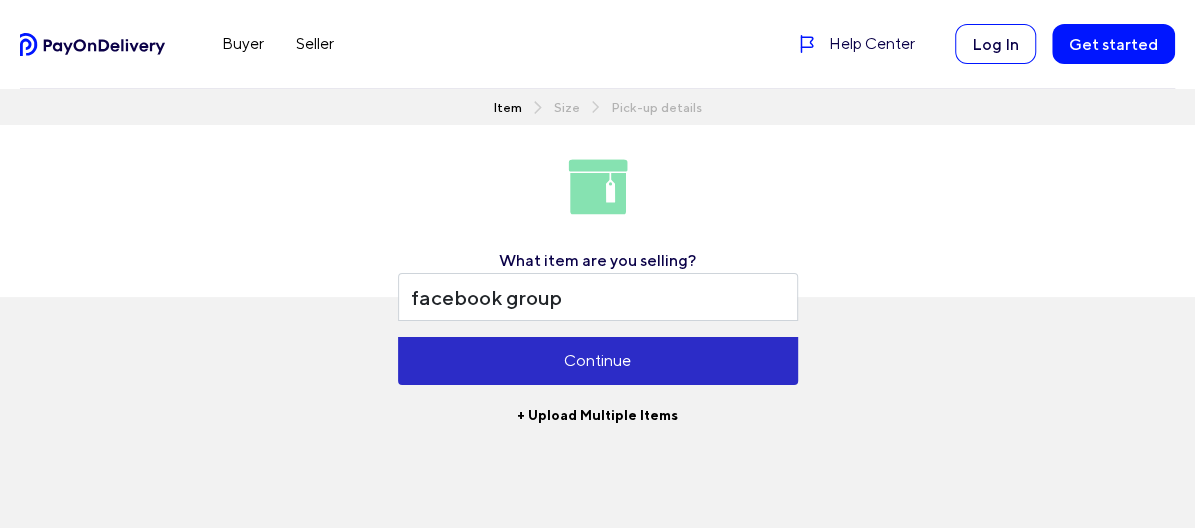 click on "Continue" at bounding box center (598, 361) 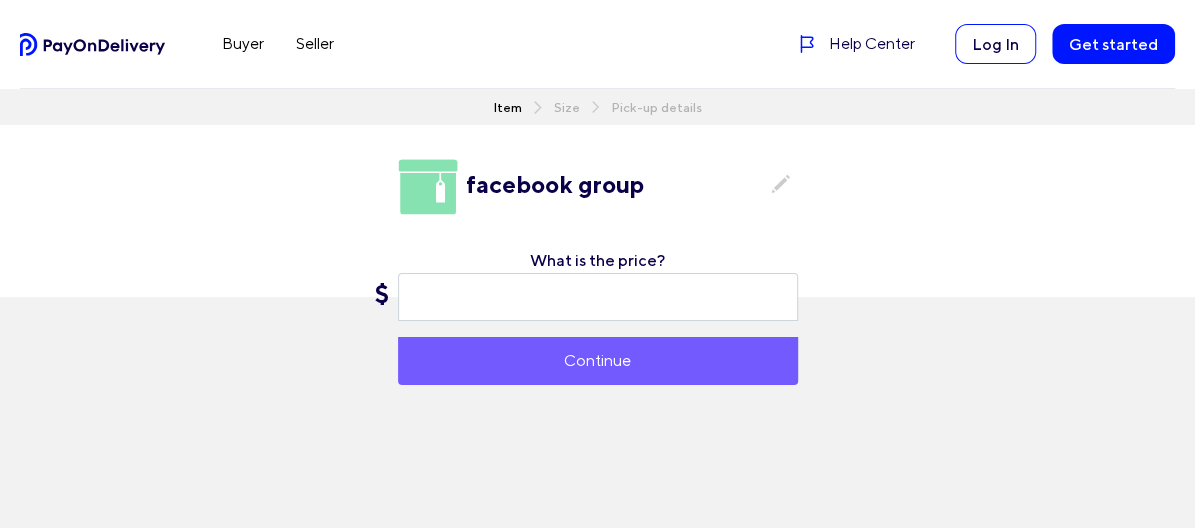 click at bounding box center (598, 297) 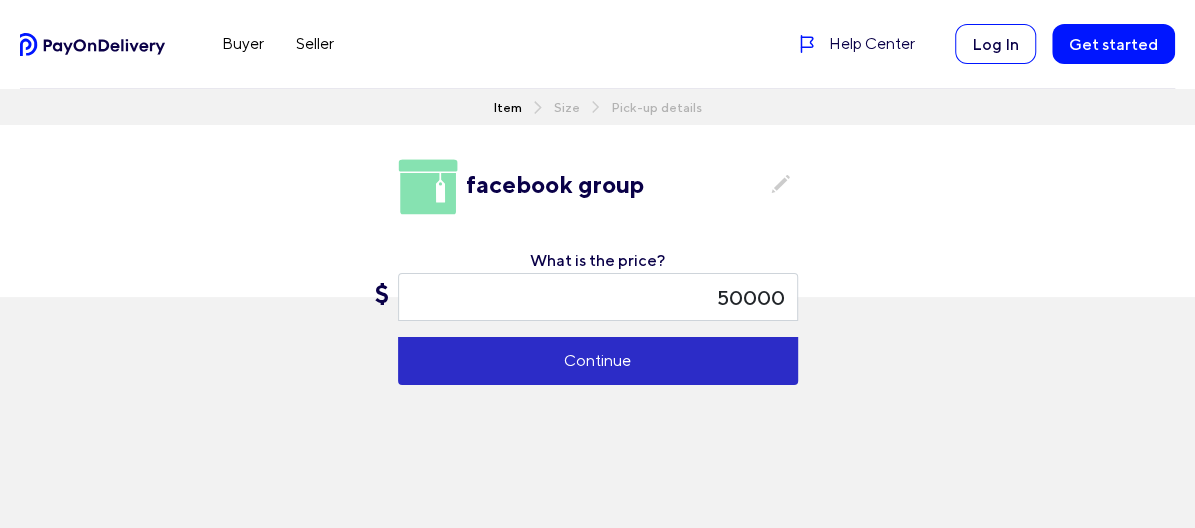 type on "50000" 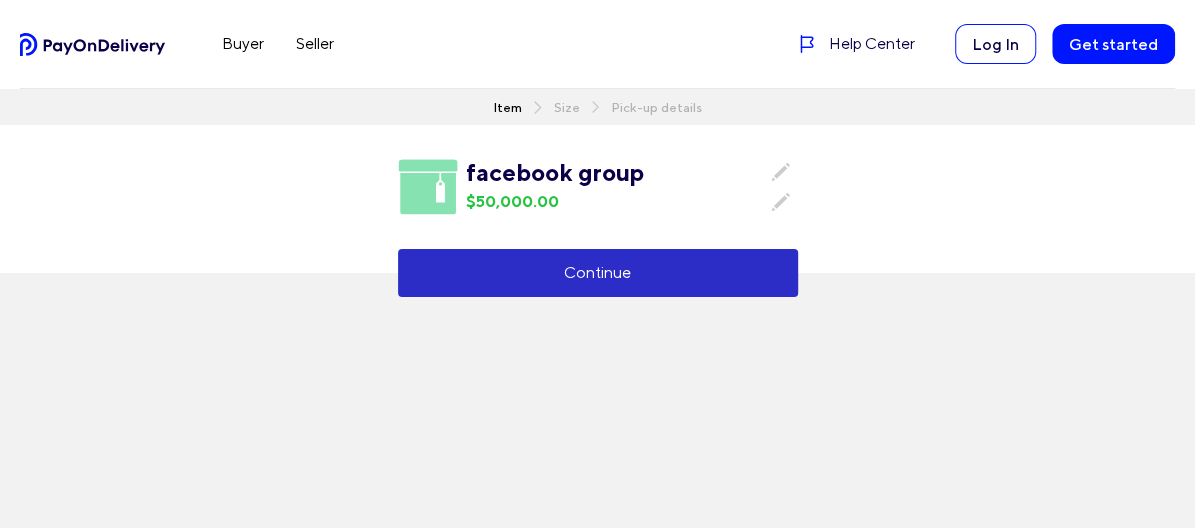 click on "Continue" at bounding box center [598, 273] 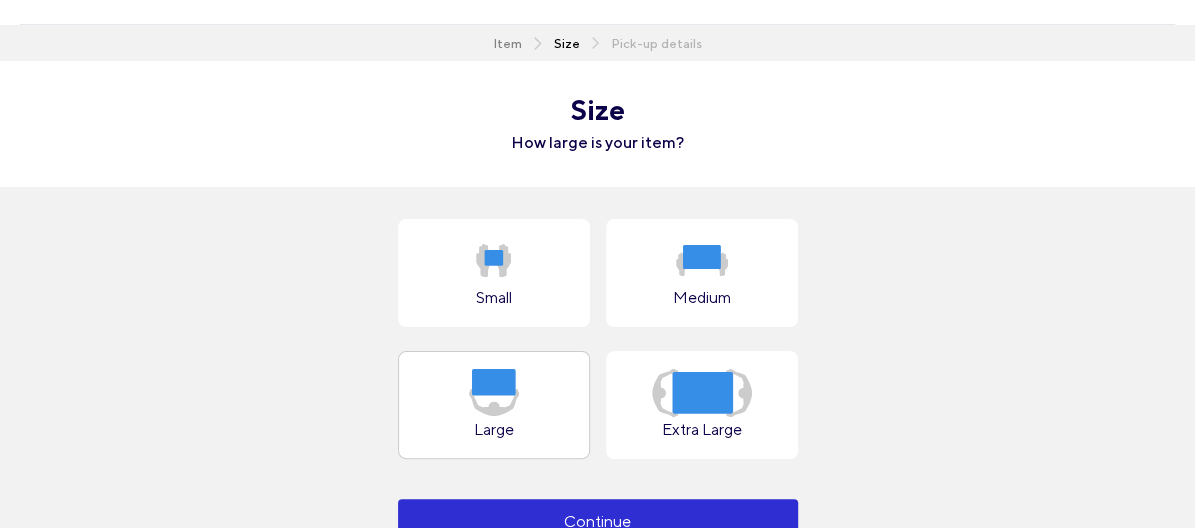 scroll, scrollTop: 100, scrollLeft: 0, axis: vertical 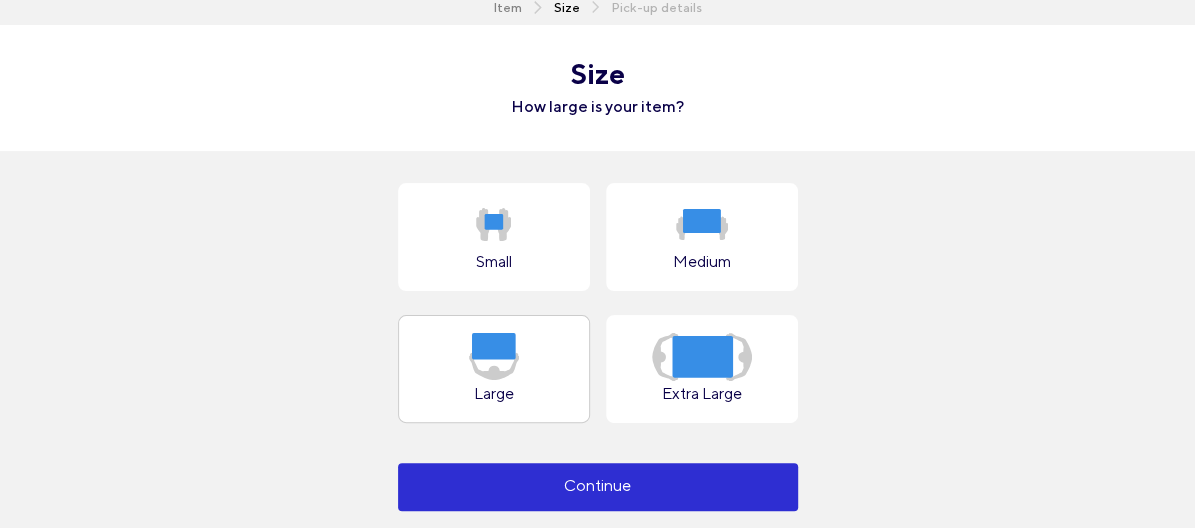 click on "Large" at bounding box center [494, 237] 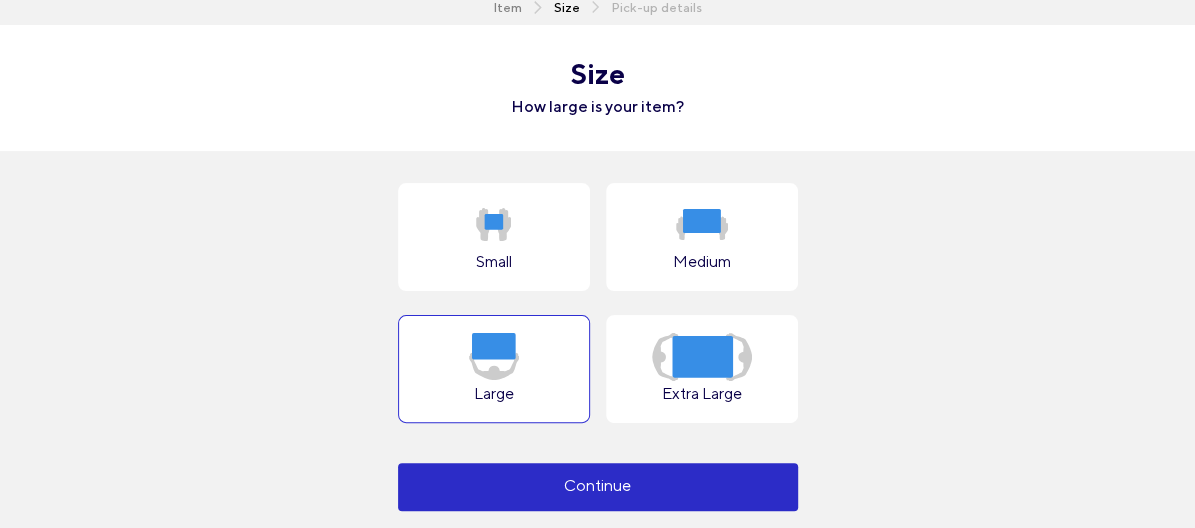 click on "Continue" at bounding box center [598, 487] 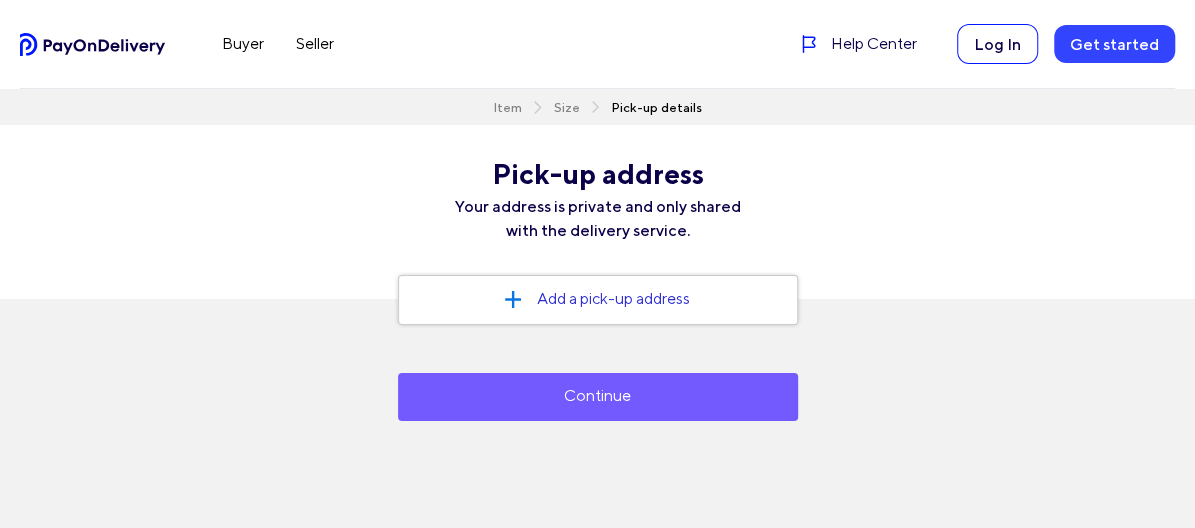click on "Get started" at bounding box center [1114, 44] 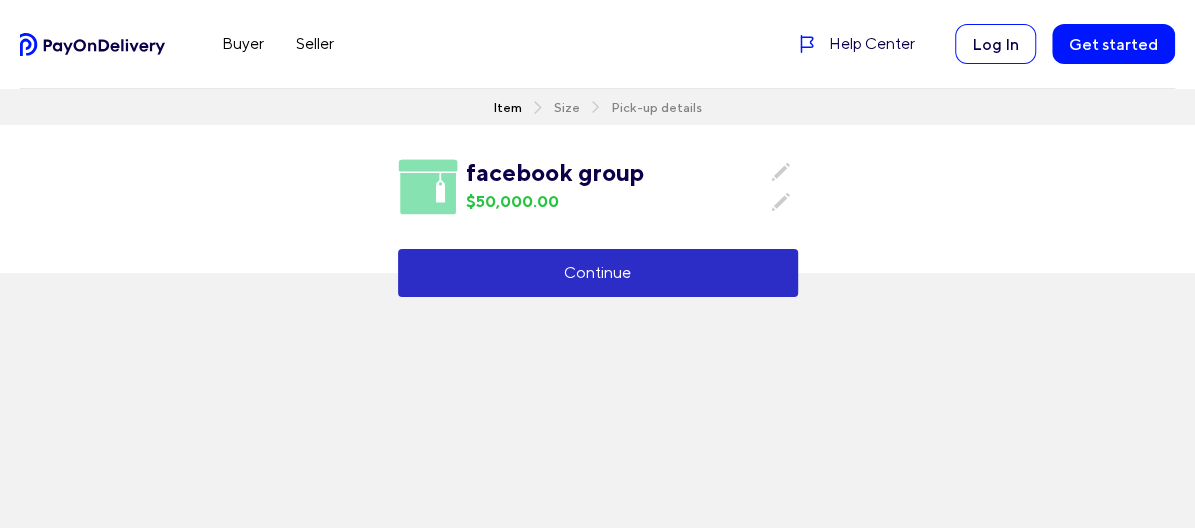 click on "Continue" at bounding box center (598, 273) 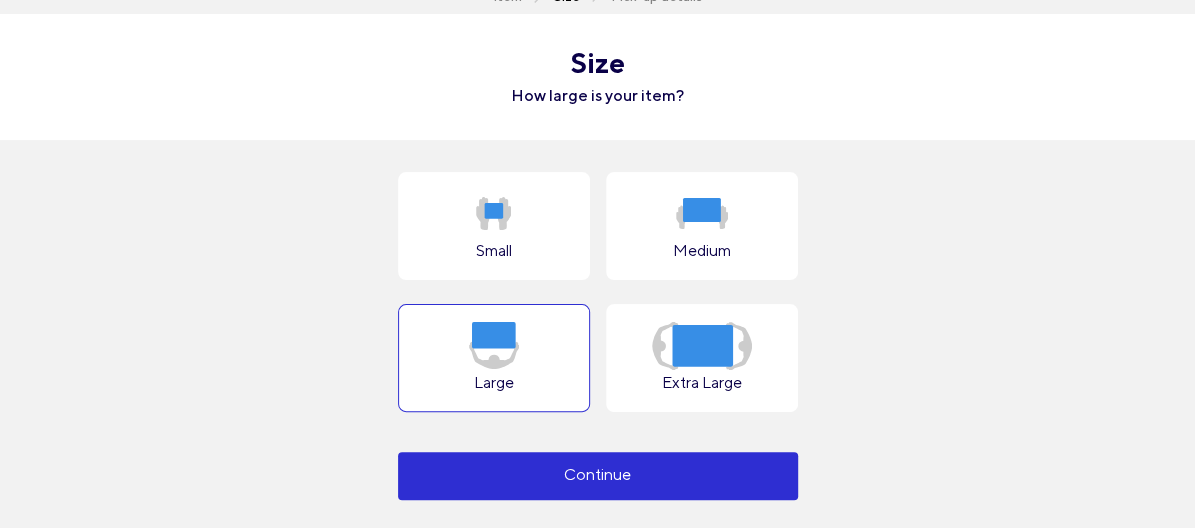 scroll, scrollTop: 113, scrollLeft: 0, axis: vertical 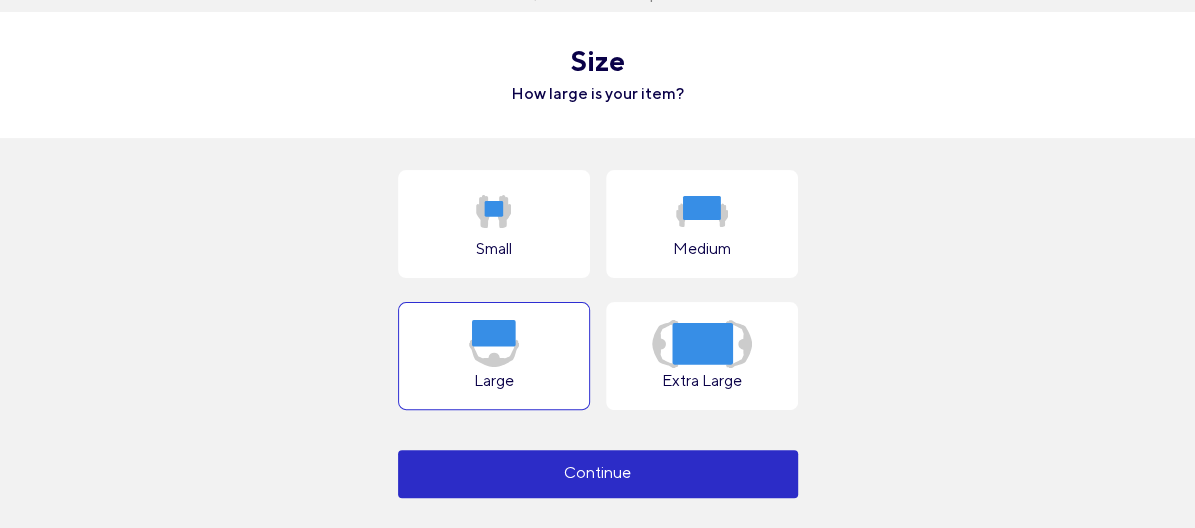 click on "Continue" at bounding box center [598, 474] 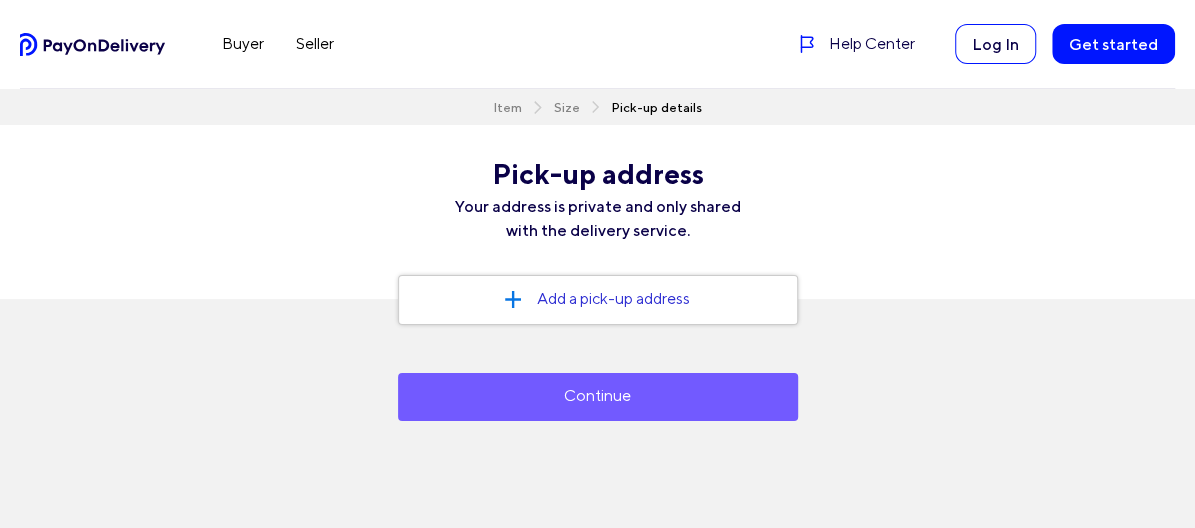 click on "Add a pick-up address" at bounding box center (598, 300) 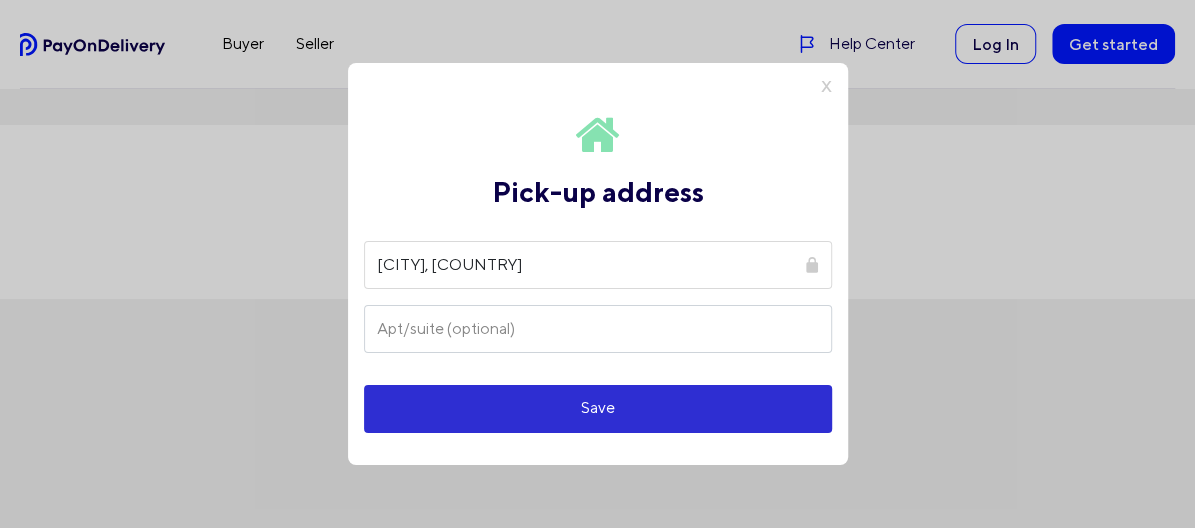 click on "Sofia, Bulgaria" at bounding box center [598, 265] 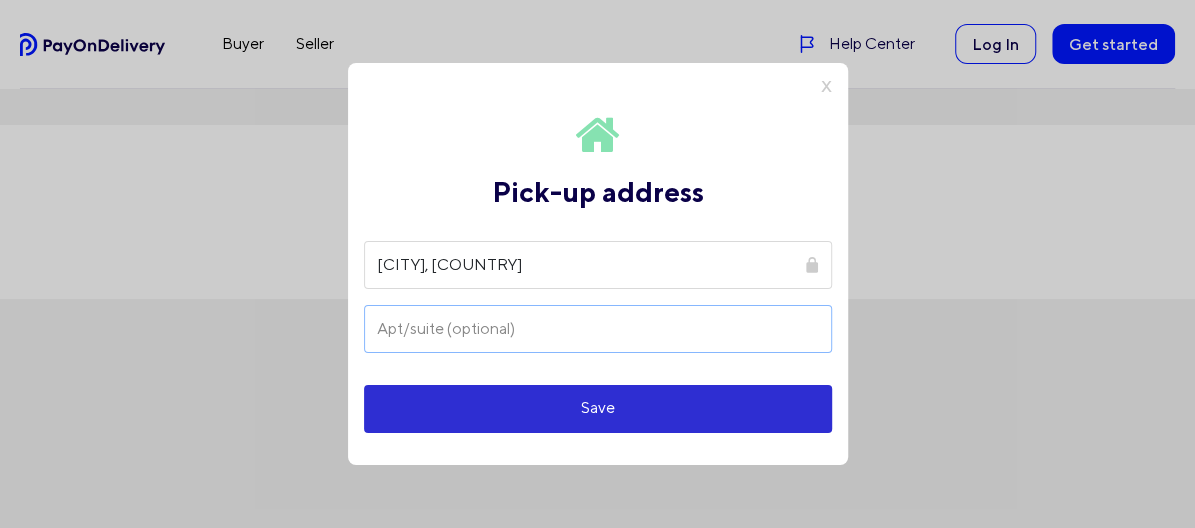 click at bounding box center (598, 329) 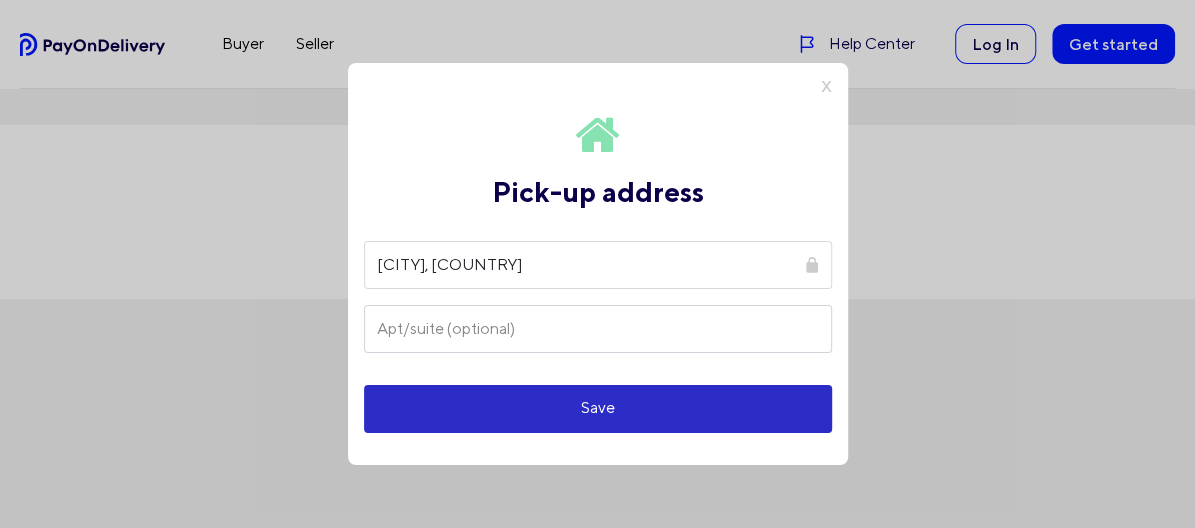 click on "Save" at bounding box center (598, 409) 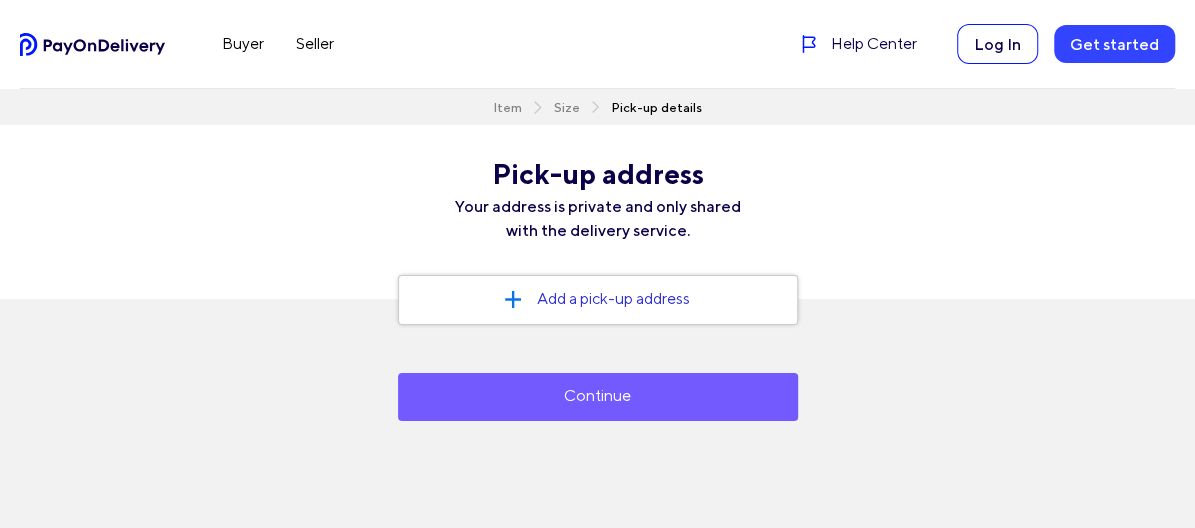click on "Get started" at bounding box center [1114, 44] 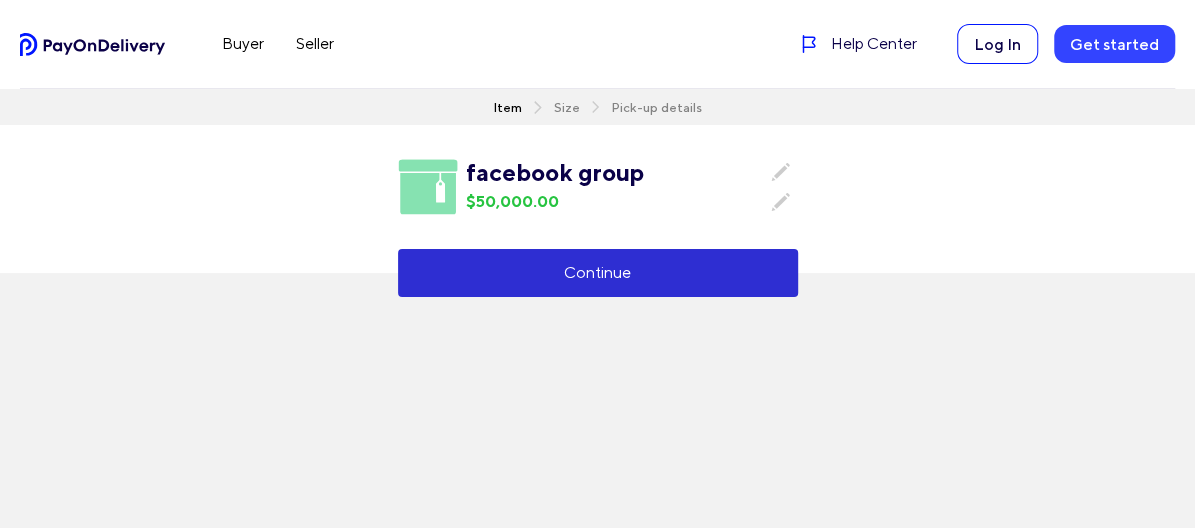 click on "Get started" at bounding box center (1114, 44) 